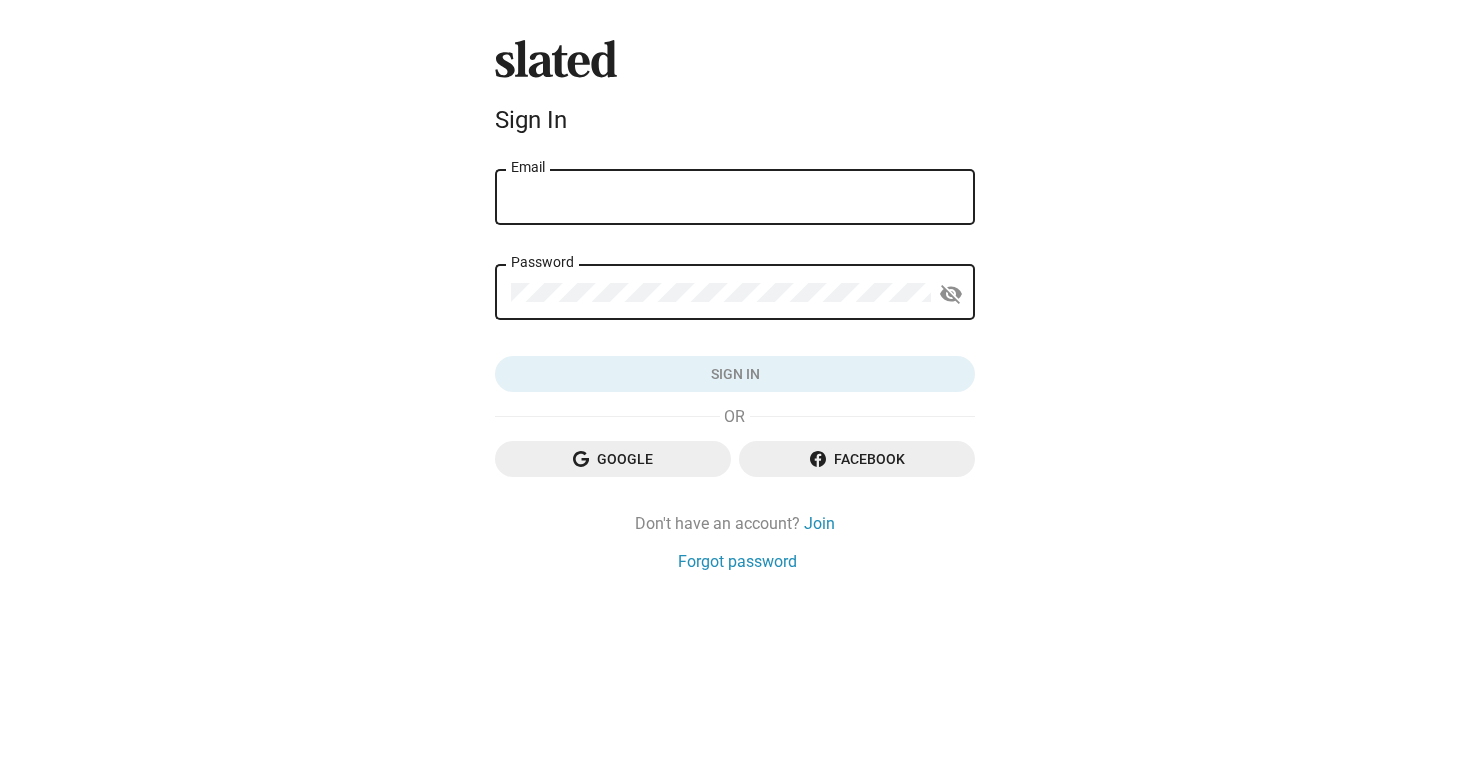 scroll, scrollTop: 0, scrollLeft: 0, axis: both 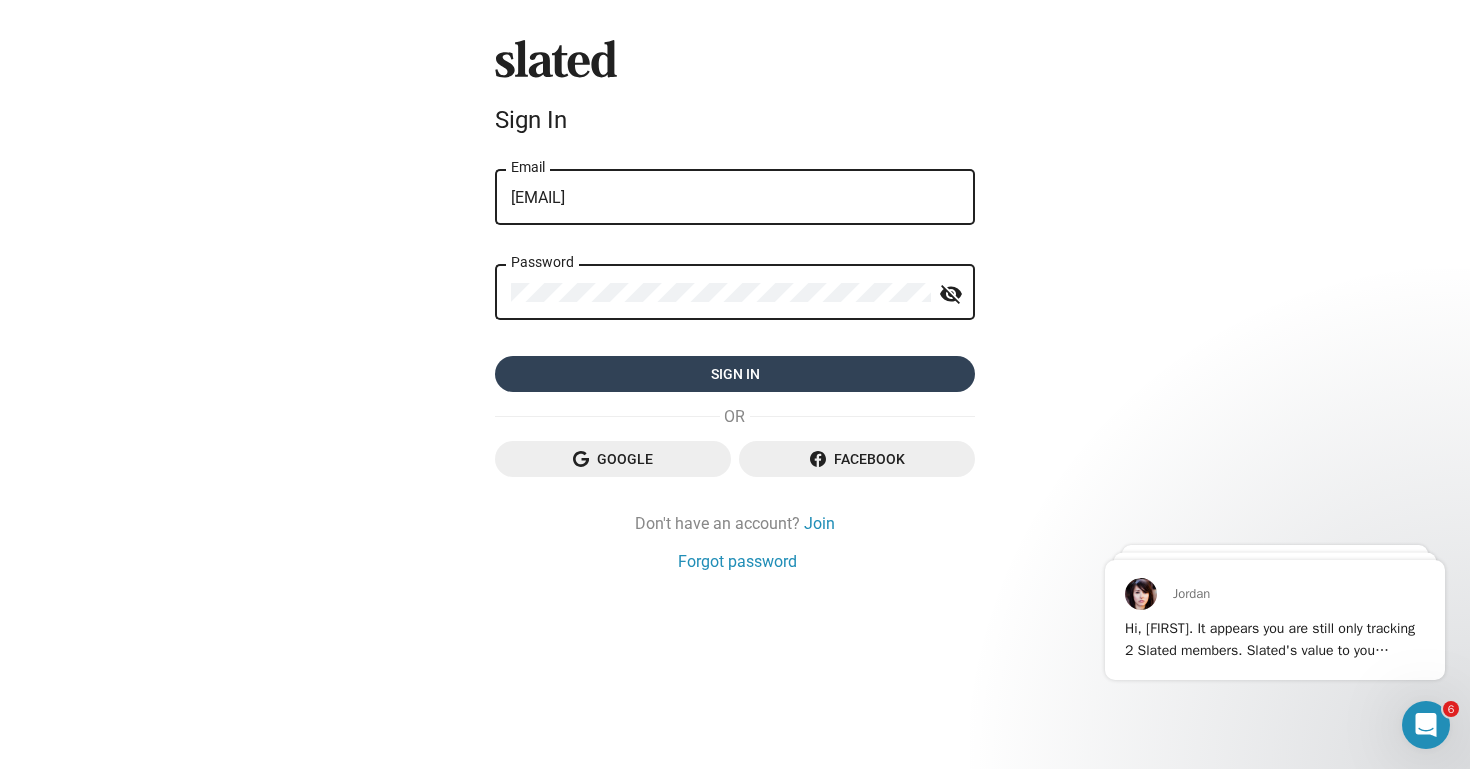 click on "Sign in" at bounding box center [735, 374] 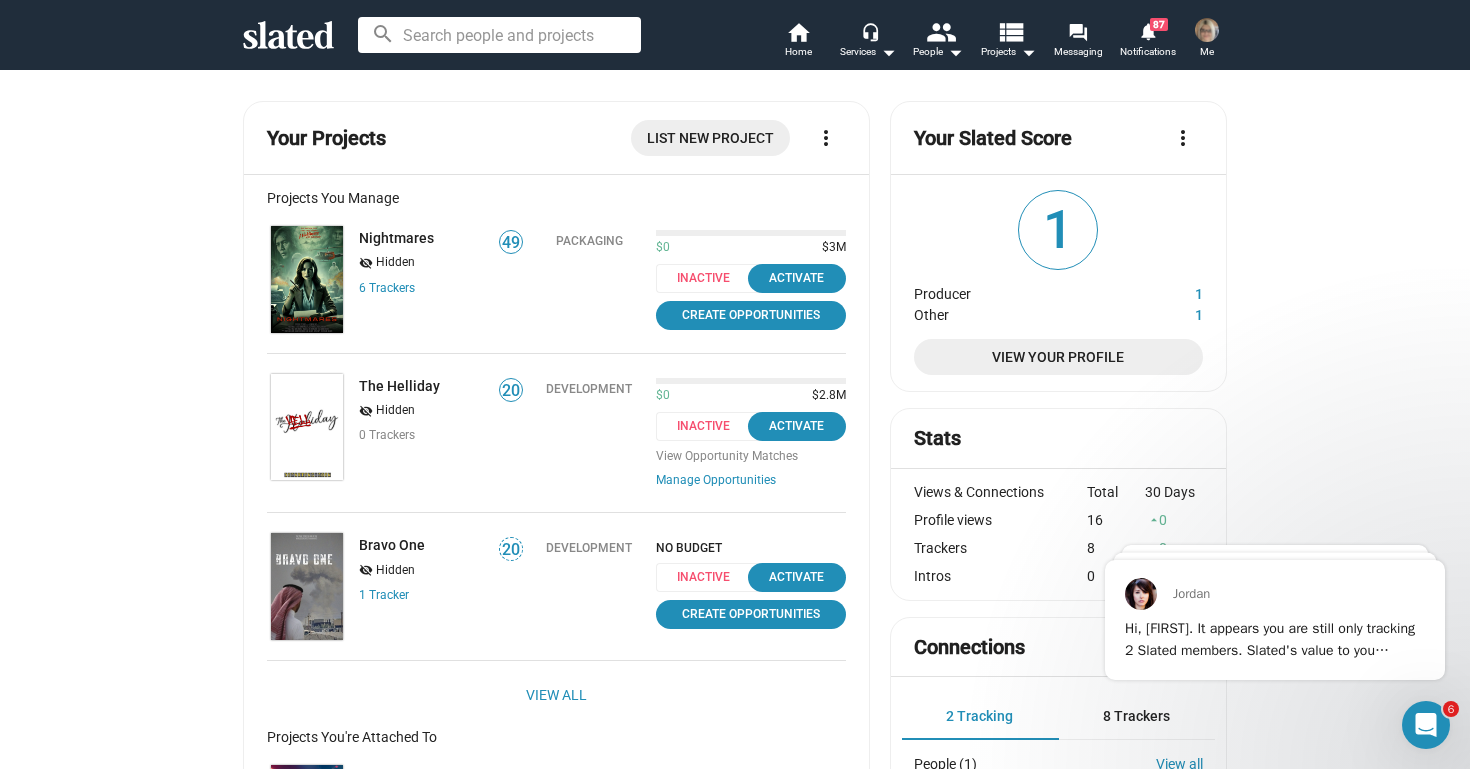 click at bounding box center [307, 279] 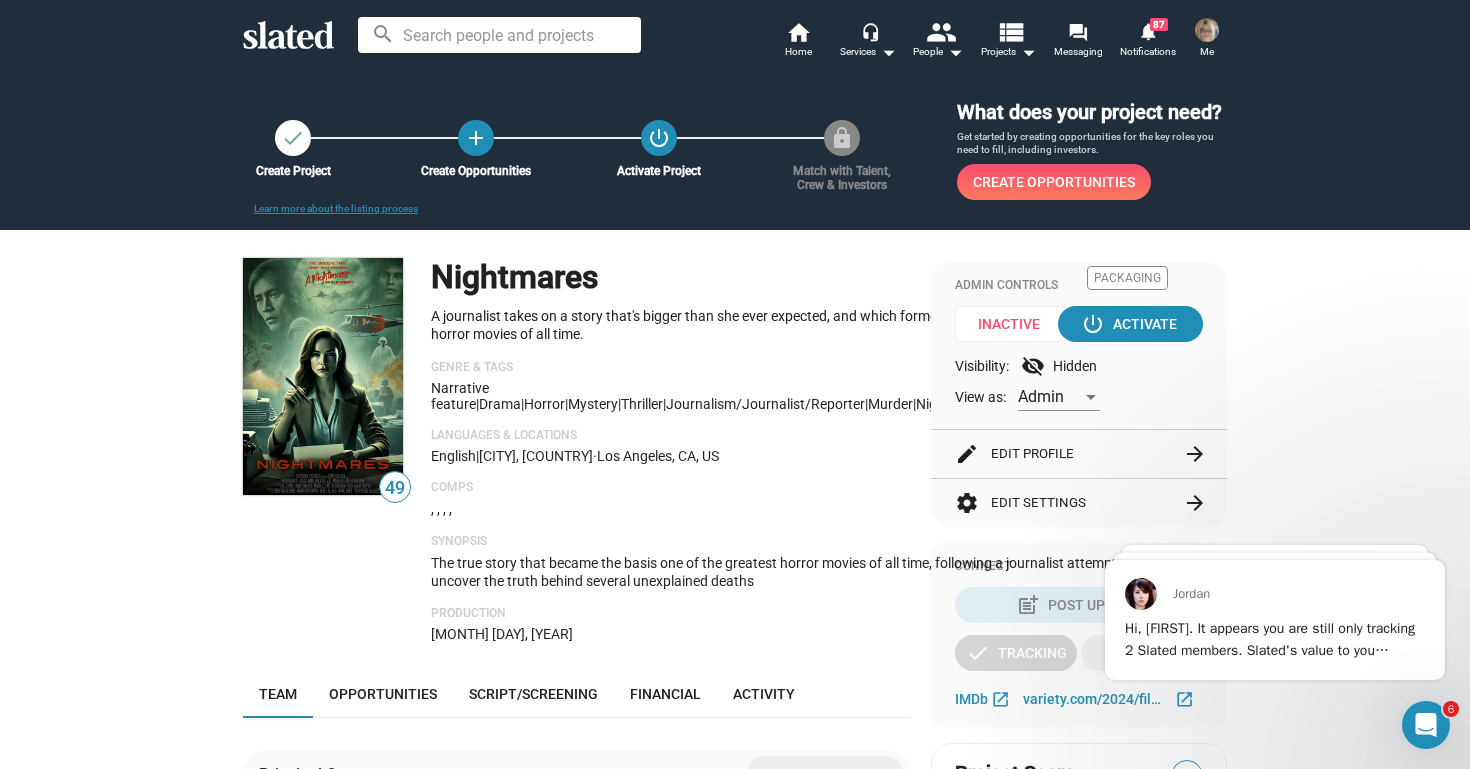 scroll, scrollTop: 369, scrollLeft: 0, axis: vertical 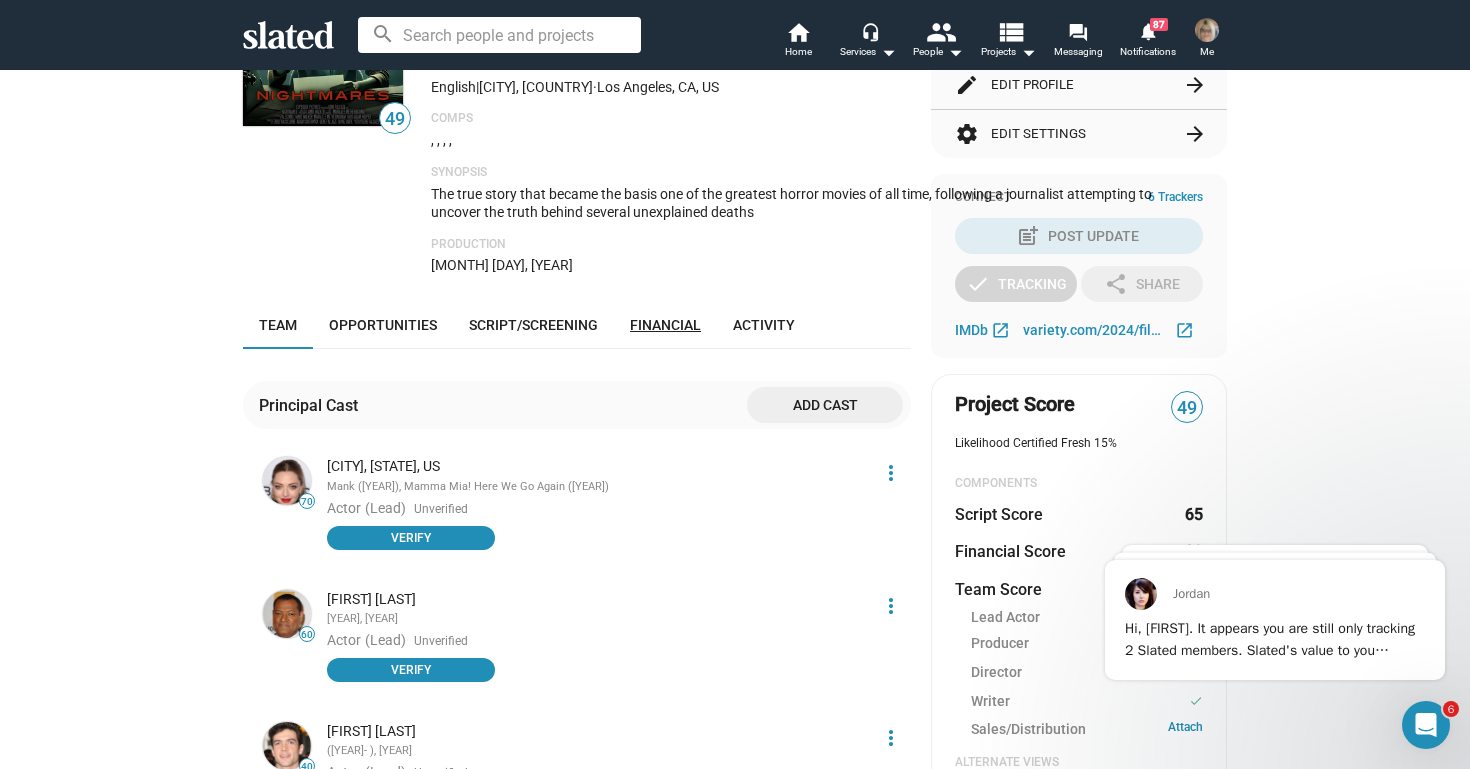 click on "Financial" at bounding box center (665, 325) 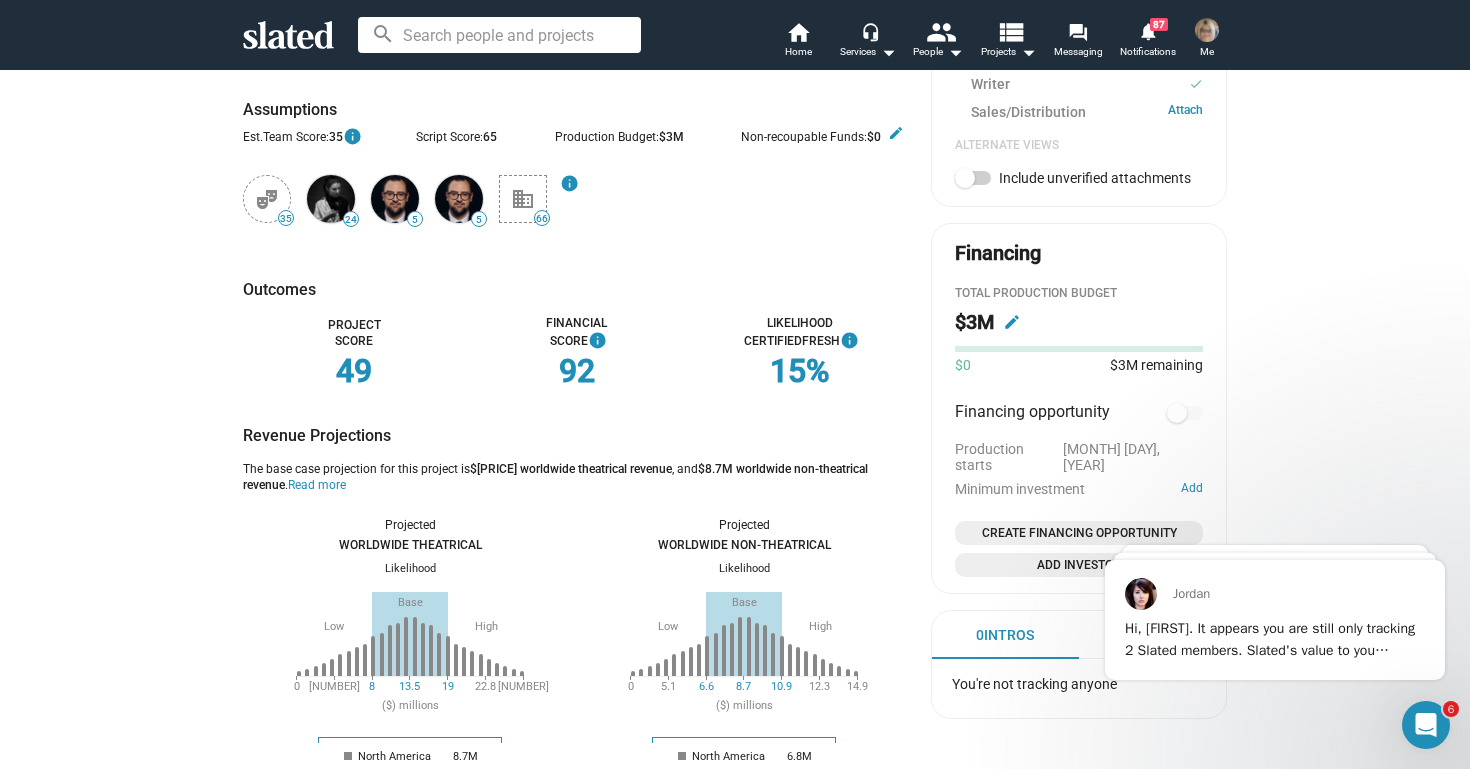 scroll, scrollTop: 586, scrollLeft: 0, axis: vertical 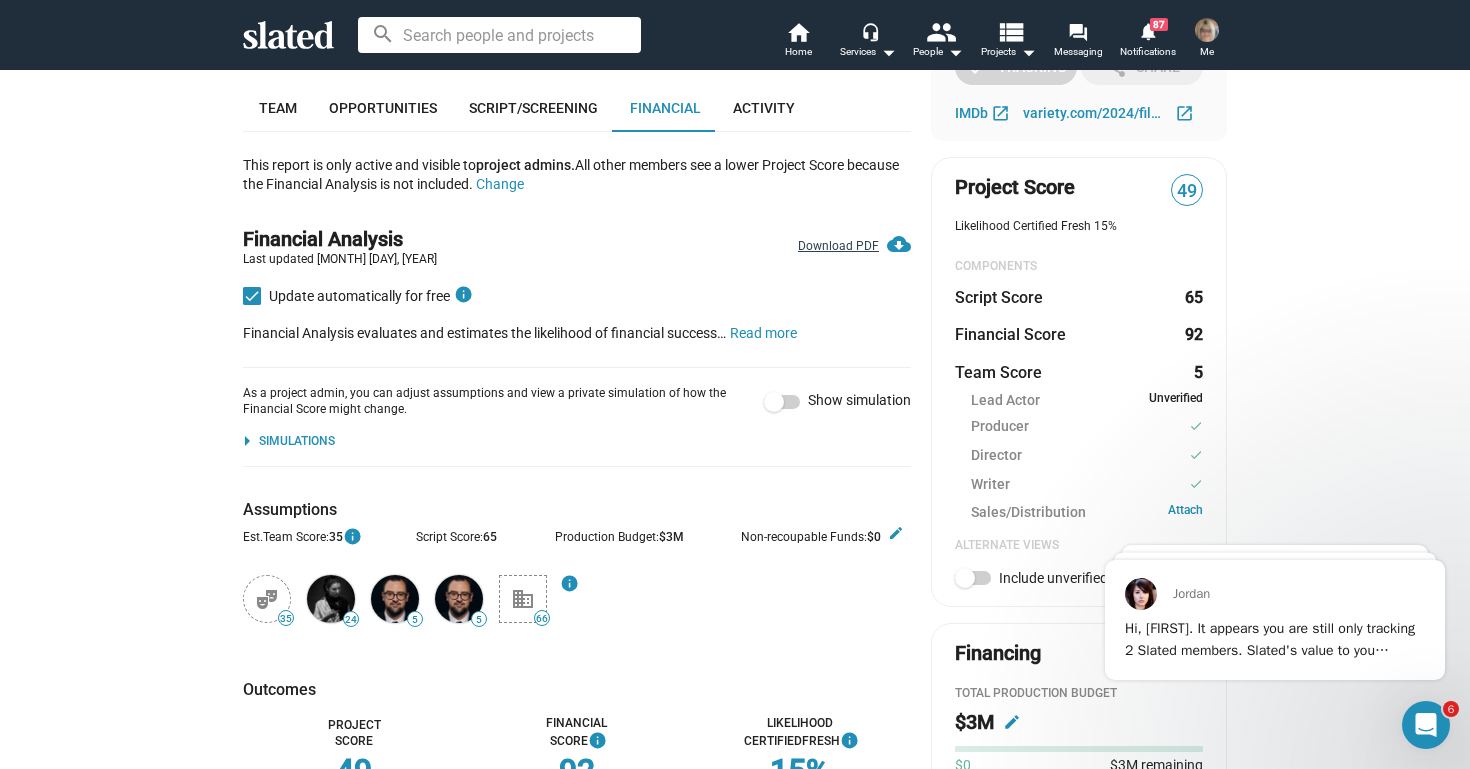 click on "Download PDF  cloud_download" at bounding box center (854, 240) 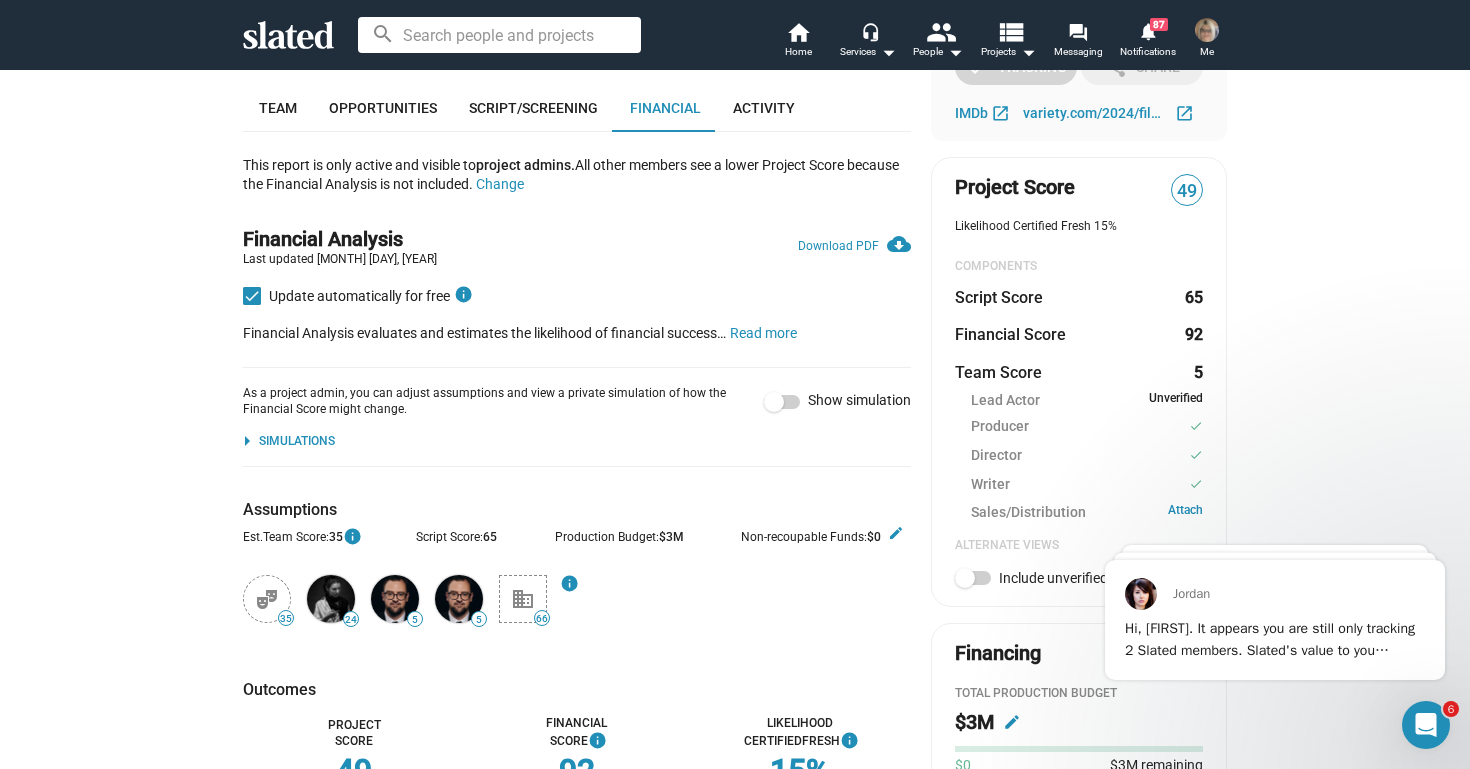 click on "As a project admin, you can adjust assumptions and view a private simulation of how the Financial Score might change.   Show simulation arrow_drop_down Simulations" at bounding box center (577, 417) 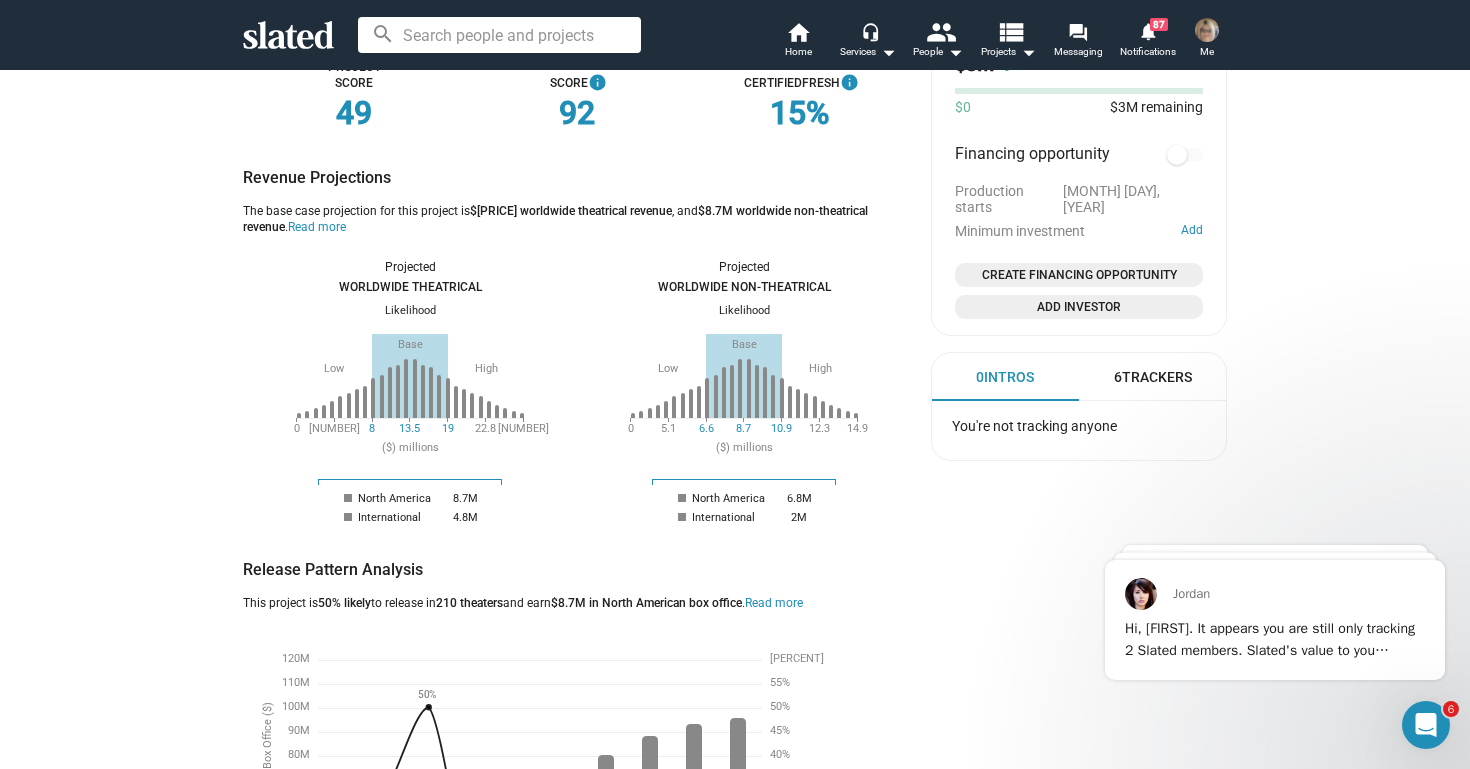 scroll, scrollTop: 849, scrollLeft: 0, axis: vertical 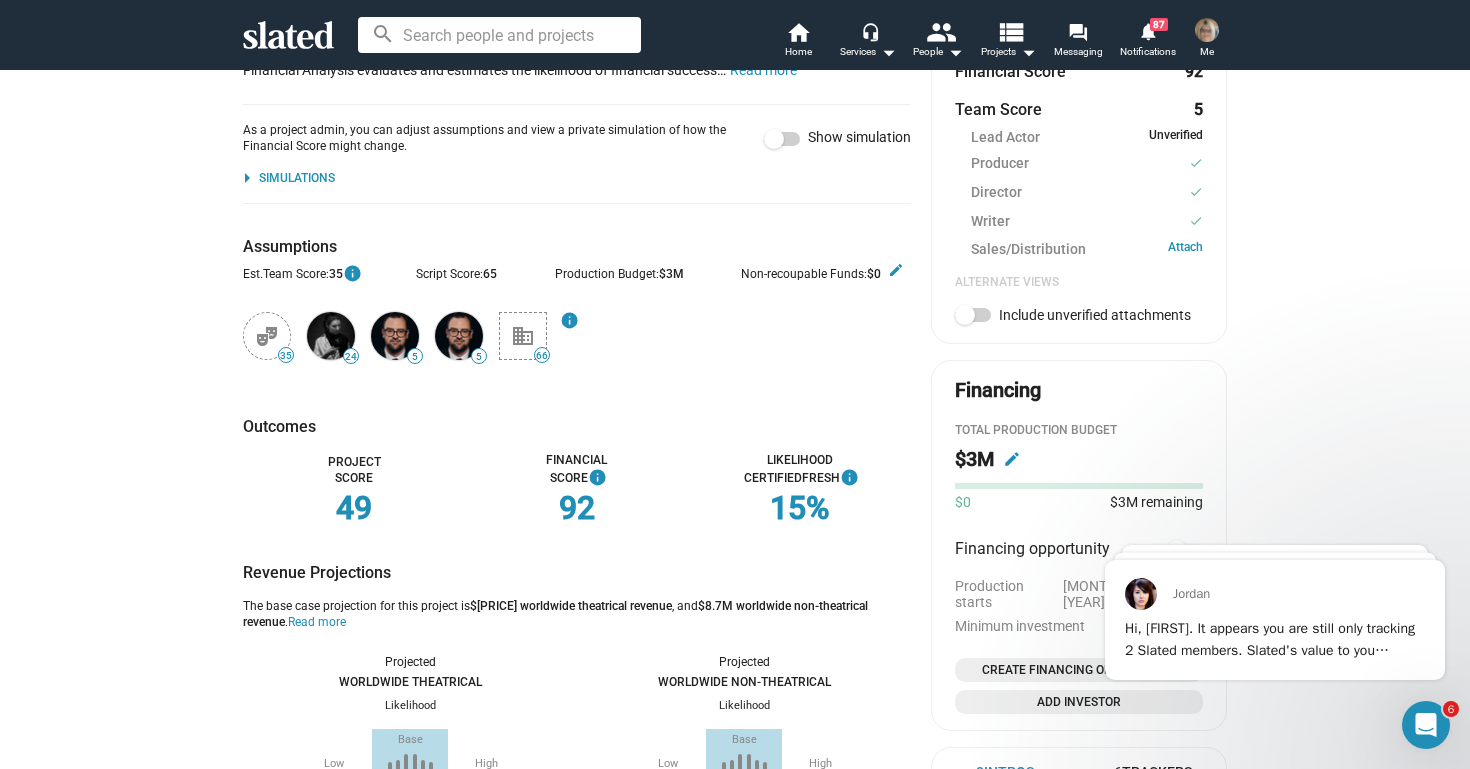 click on "Simulations" at bounding box center [297, 179] 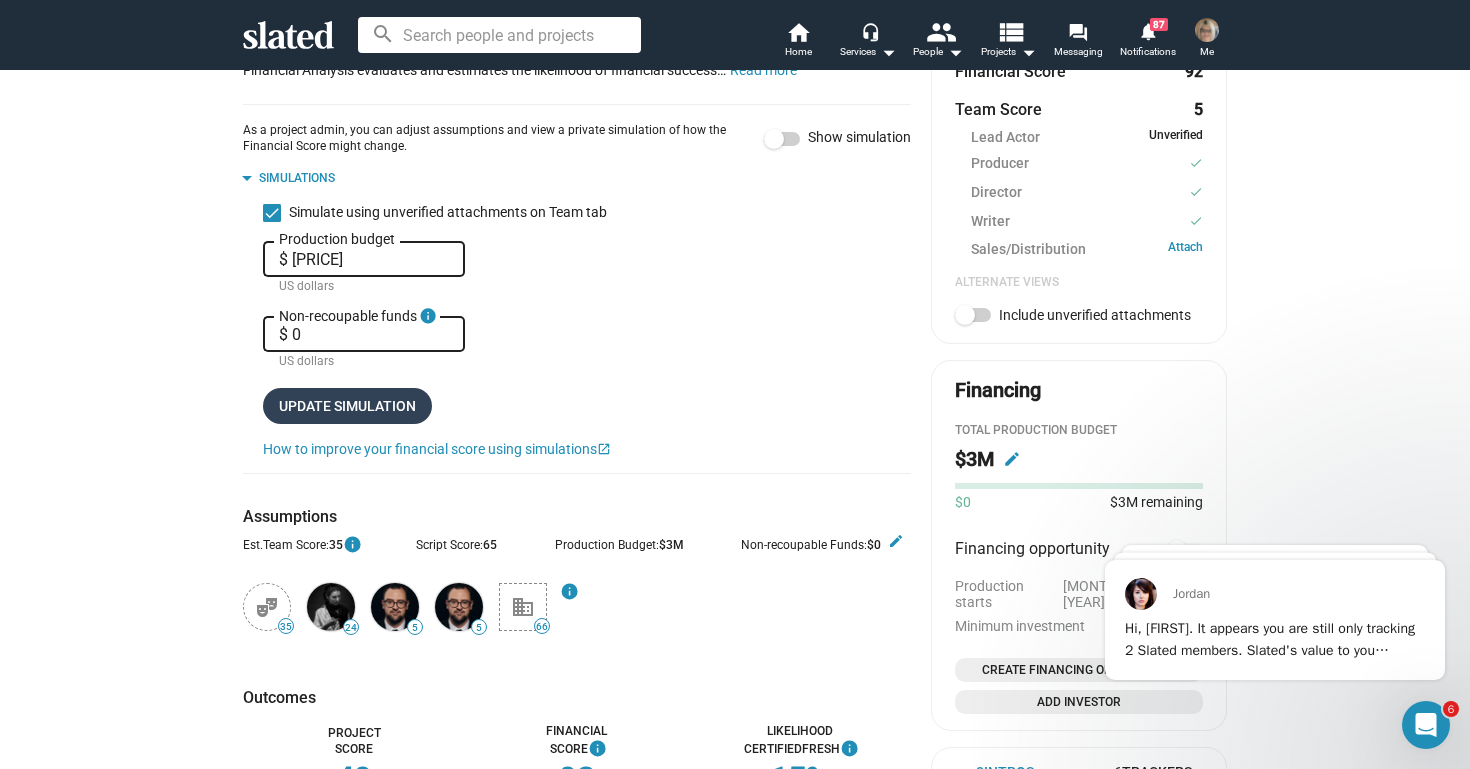click on "Update simulation" at bounding box center (347, 406) 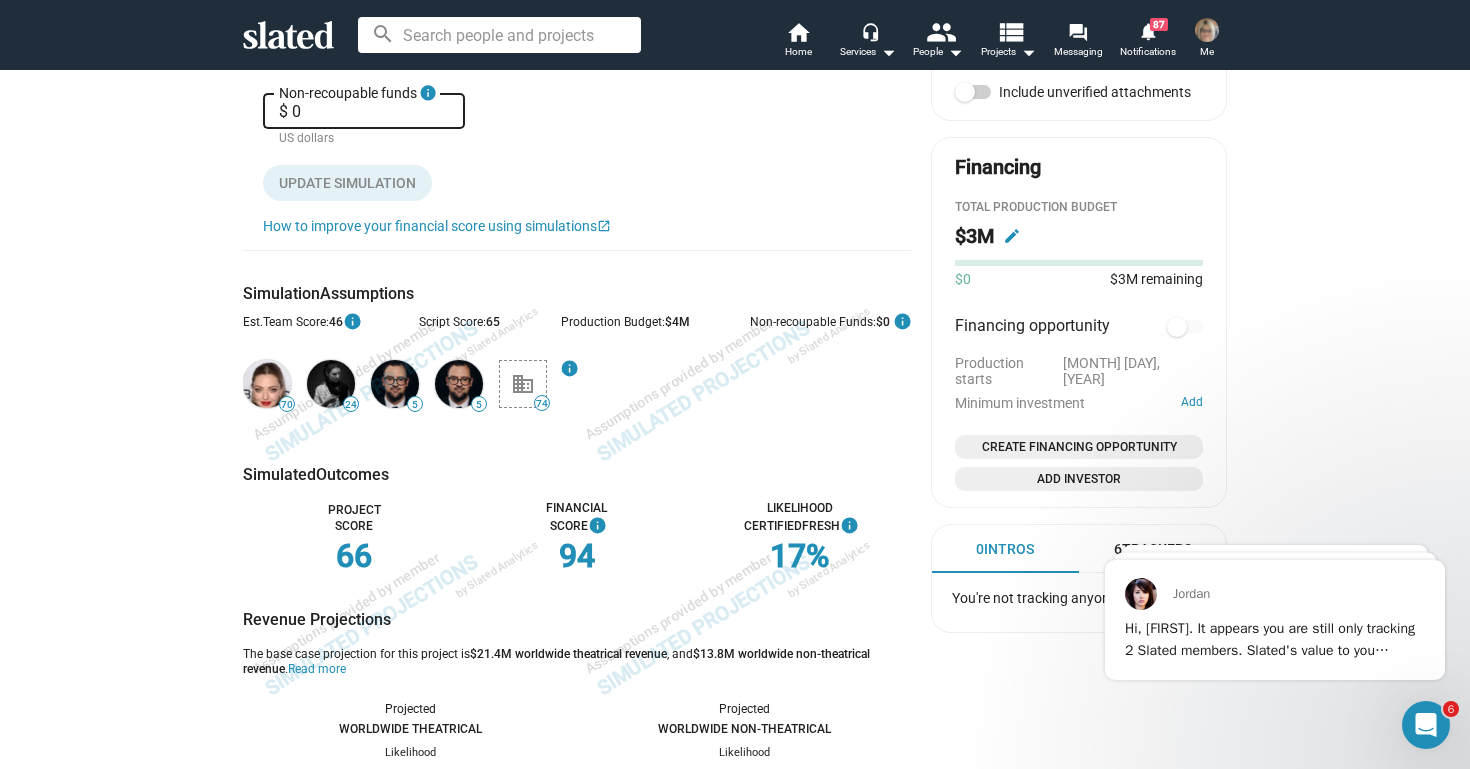 scroll, scrollTop: 687, scrollLeft: 0, axis: vertical 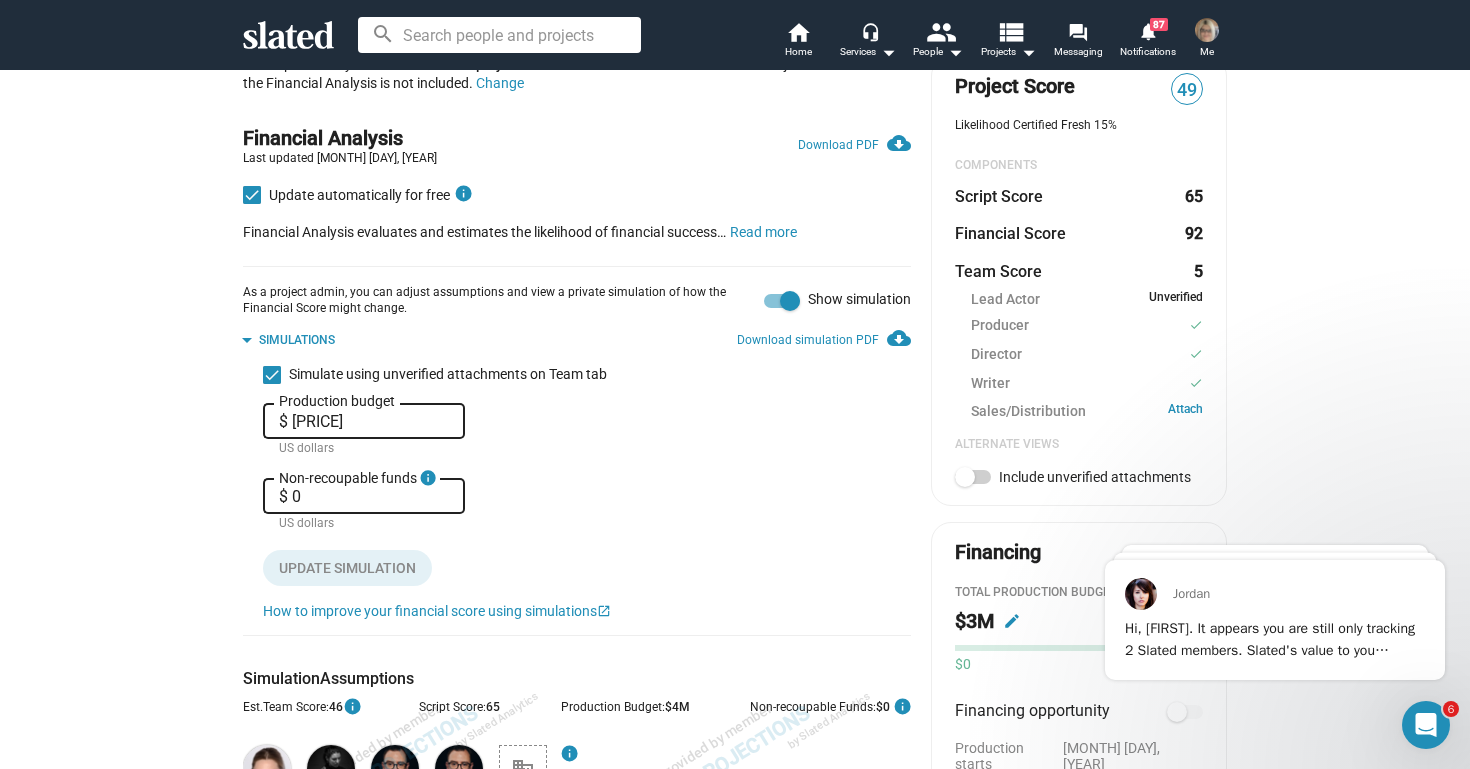 click at bounding box center (790, 301) 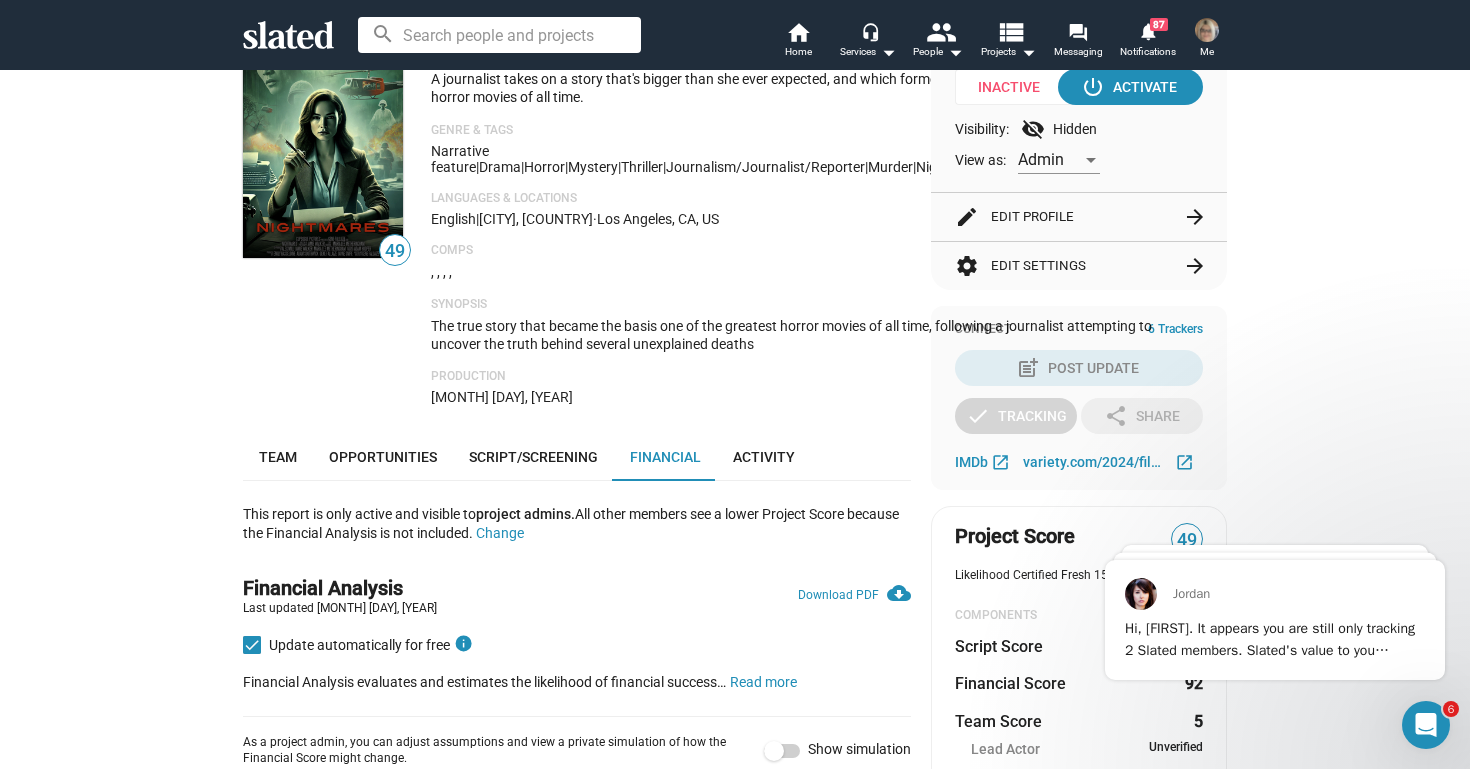 scroll, scrollTop: 358, scrollLeft: 0, axis: vertical 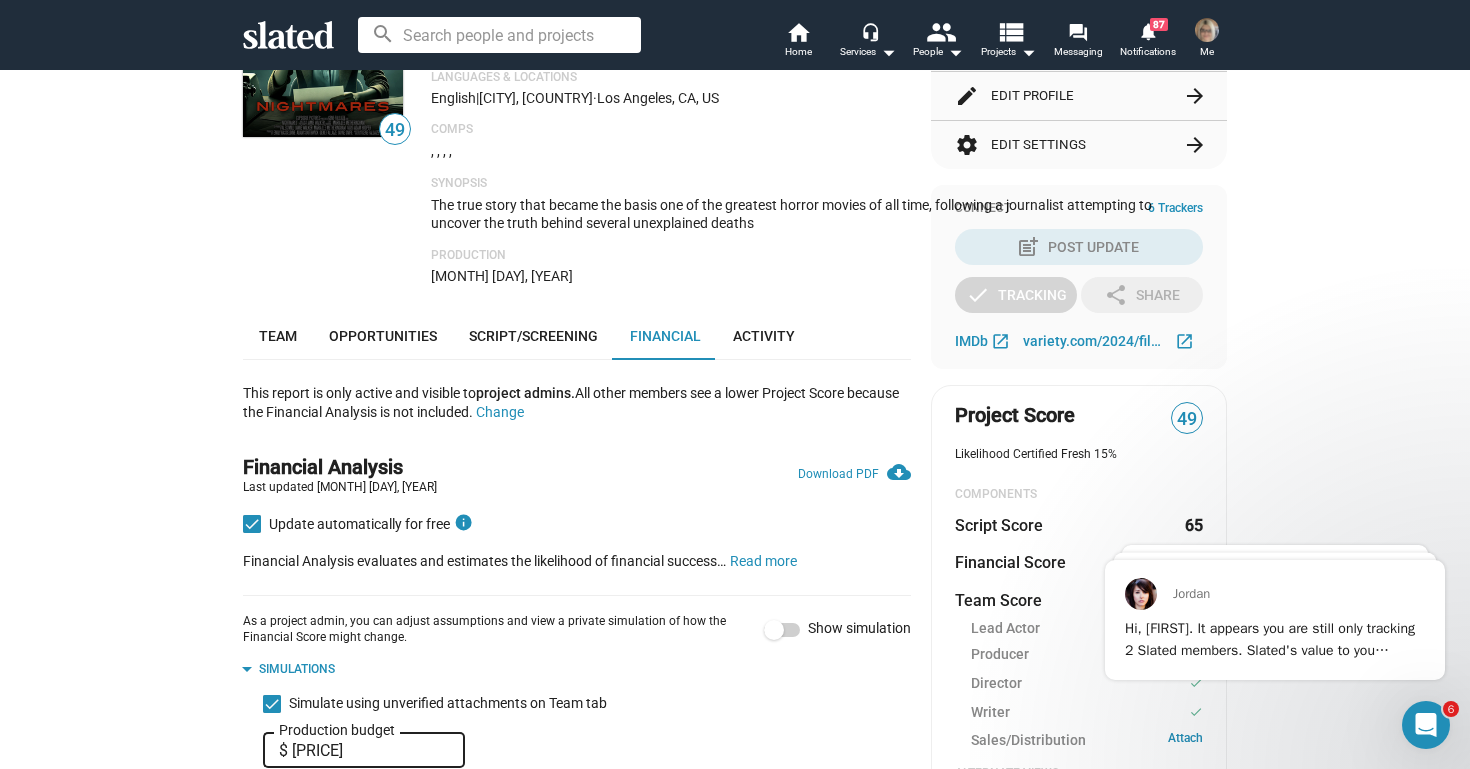 click on "Last updated [MONTH] [DAY], [YEAR]" at bounding box center (340, 488) 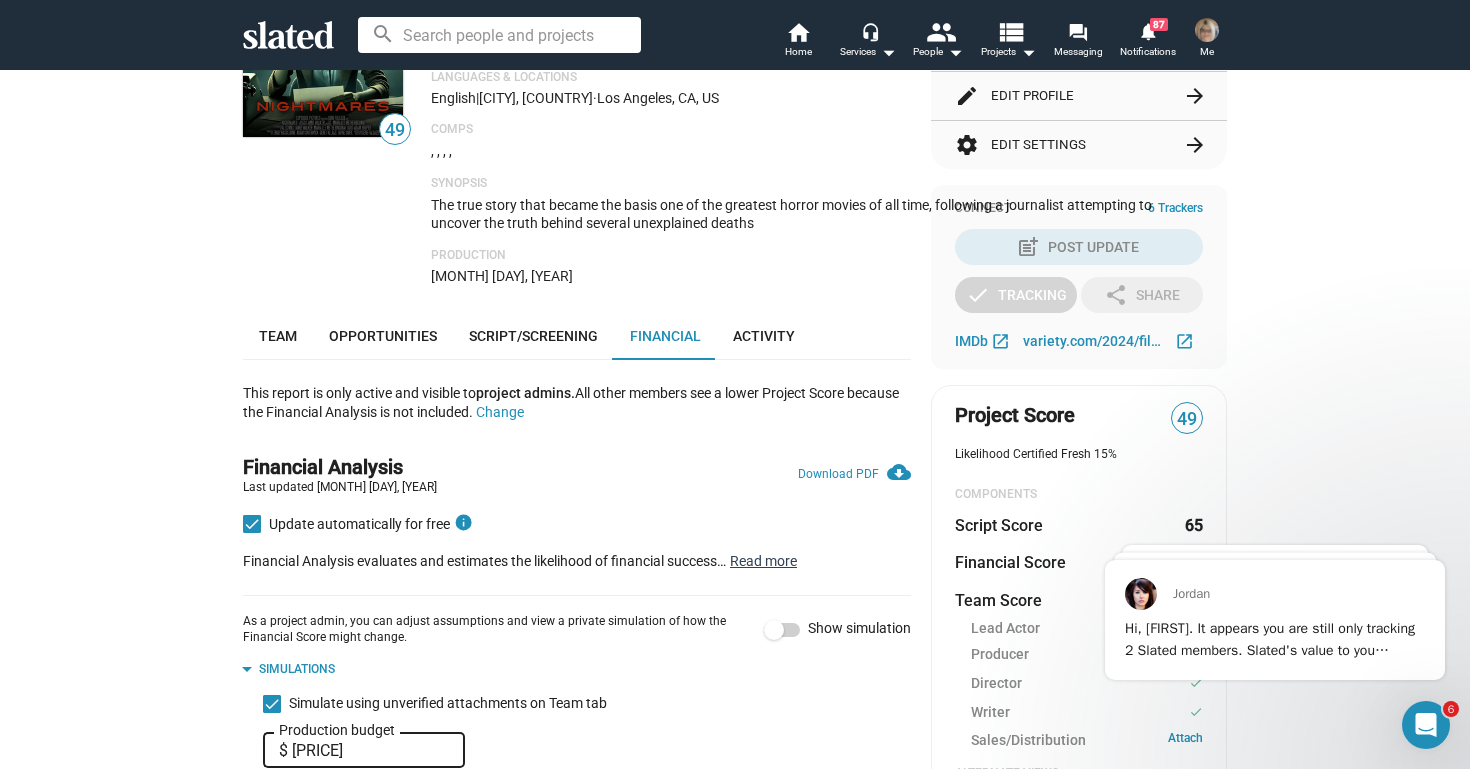 click on "Read more" at bounding box center (763, 561) 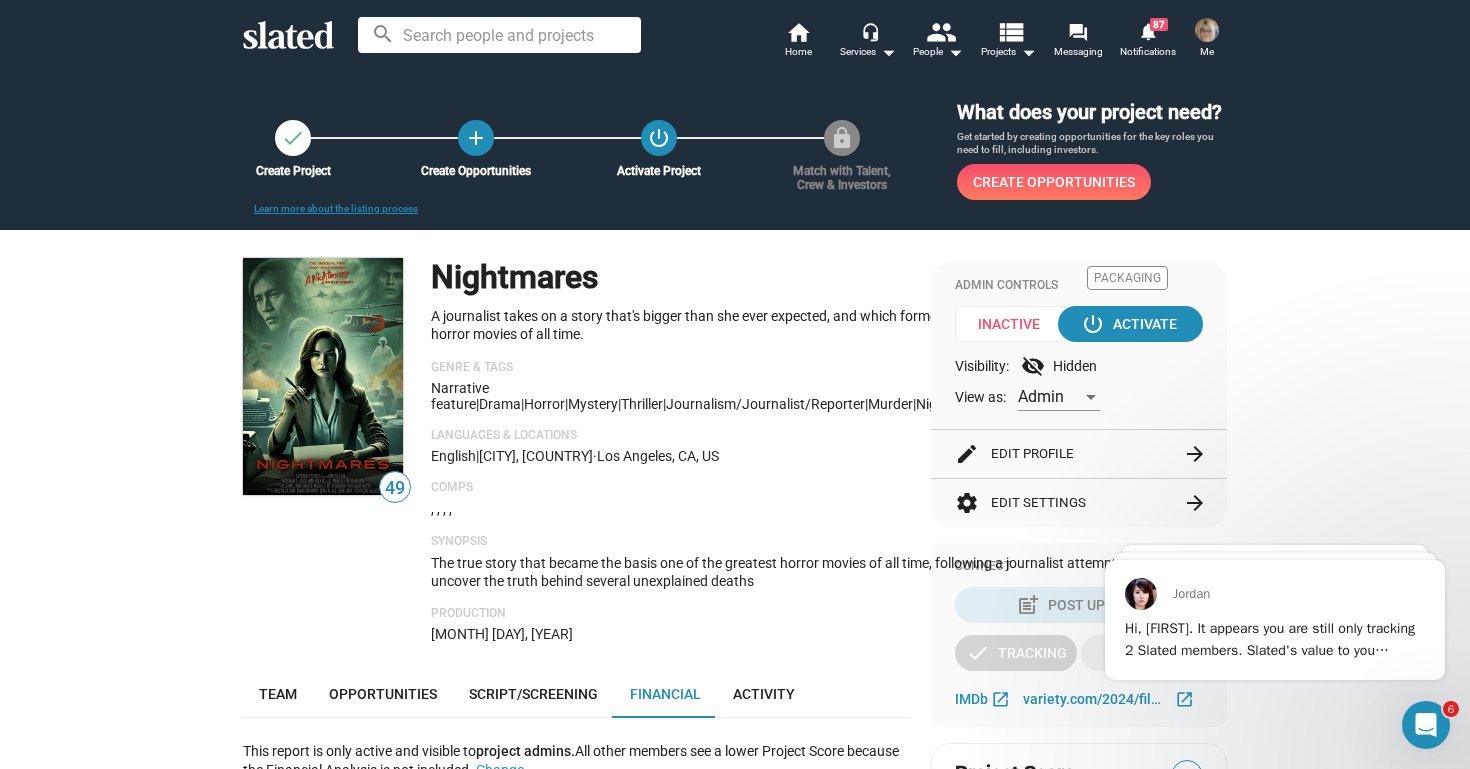 scroll, scrollTop: 358, scrollLeft: 0, axis: vertical 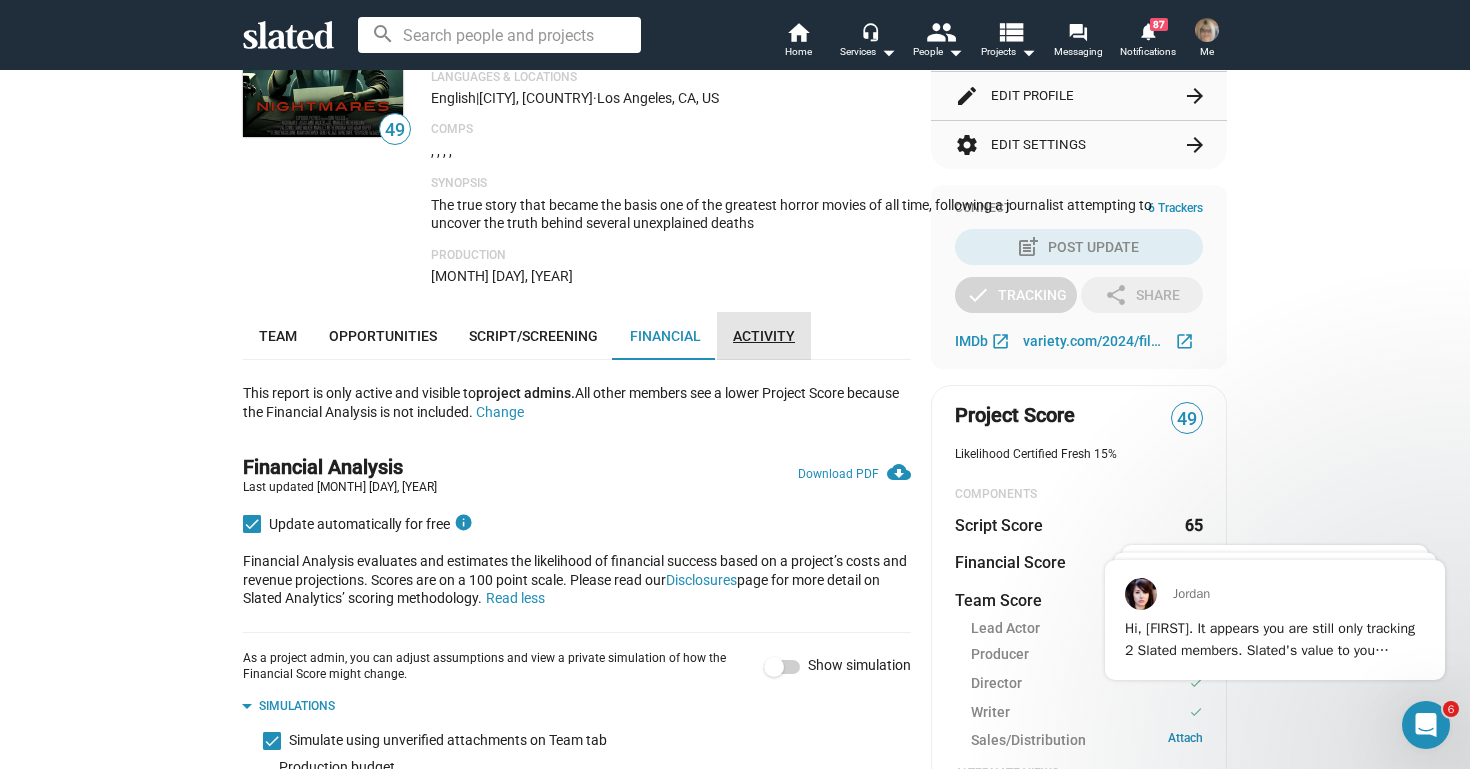 click on "Activity" at bounding box center [764, 336] 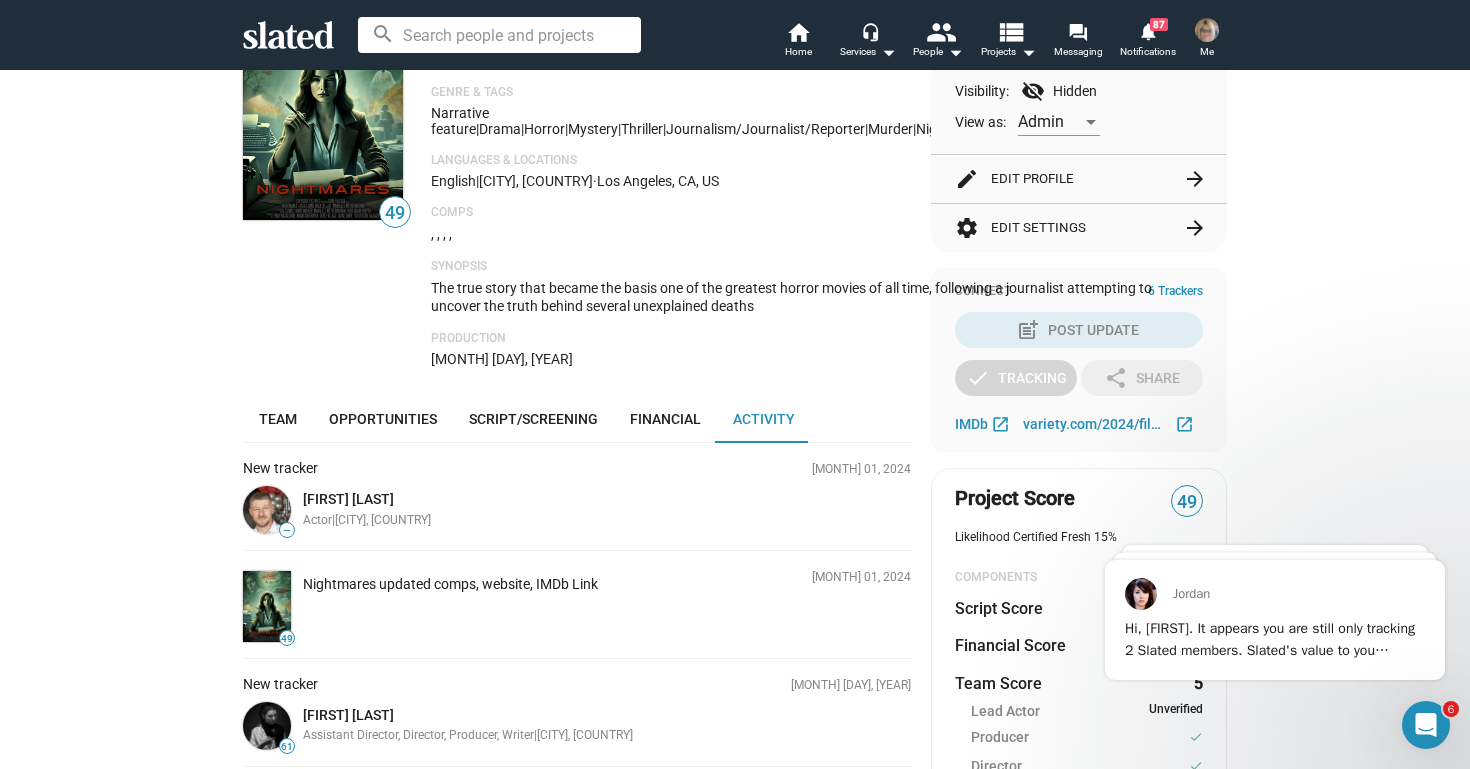 scroll, scrollTop: 464, scrollLeft: 0, axis: vertical 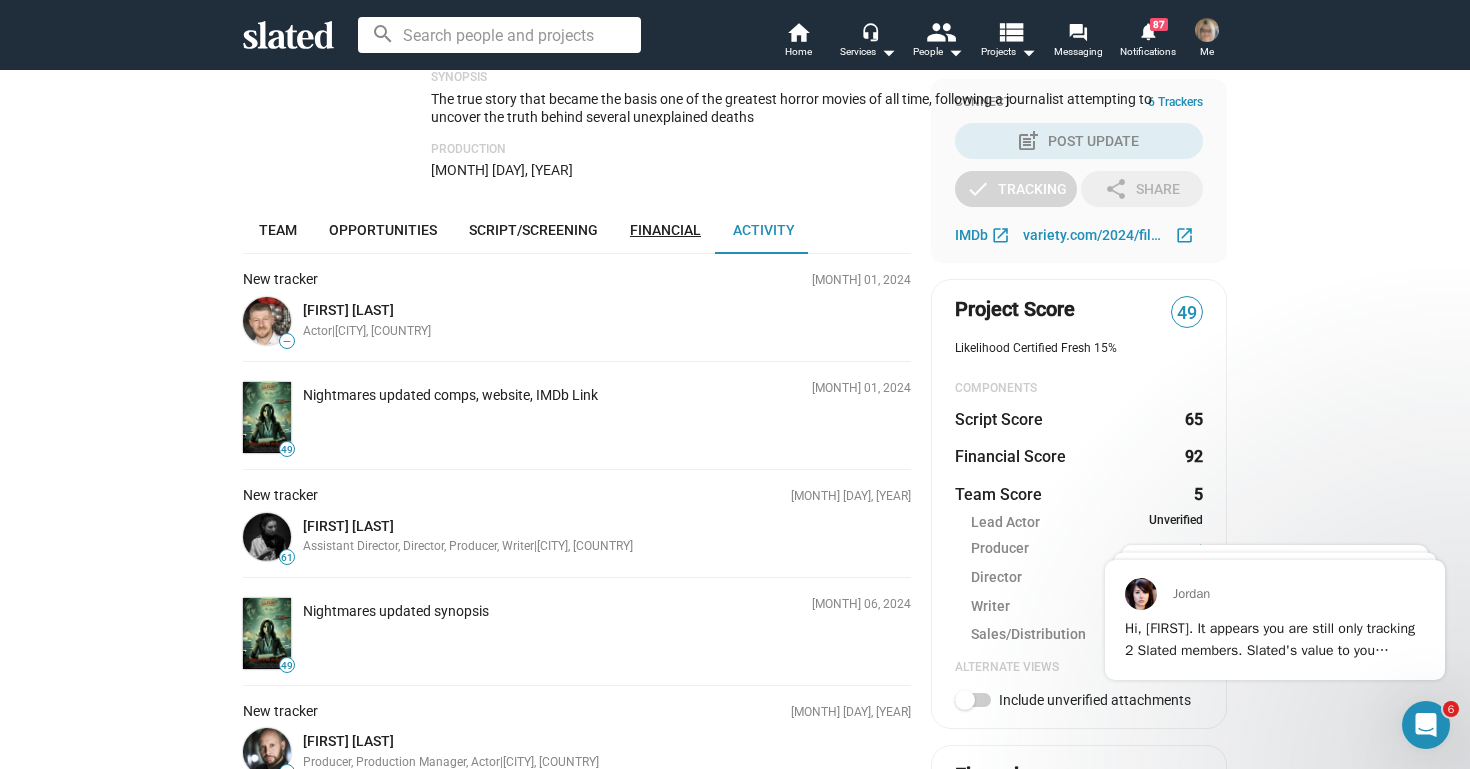 click on "Financial" at bounding box center (665, 230) 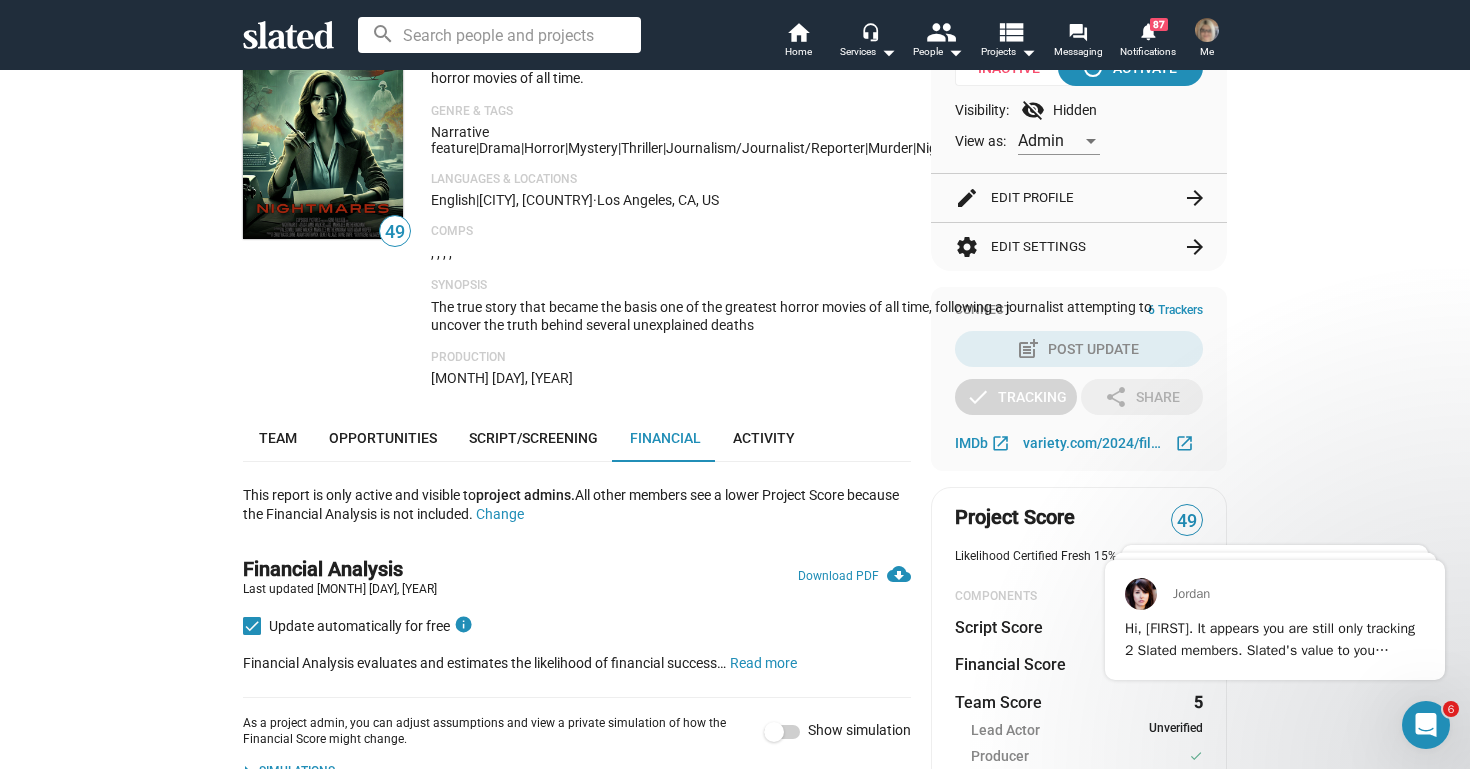 scroll, scrollTop: 215, scrollLeft: 0, axis: vertical 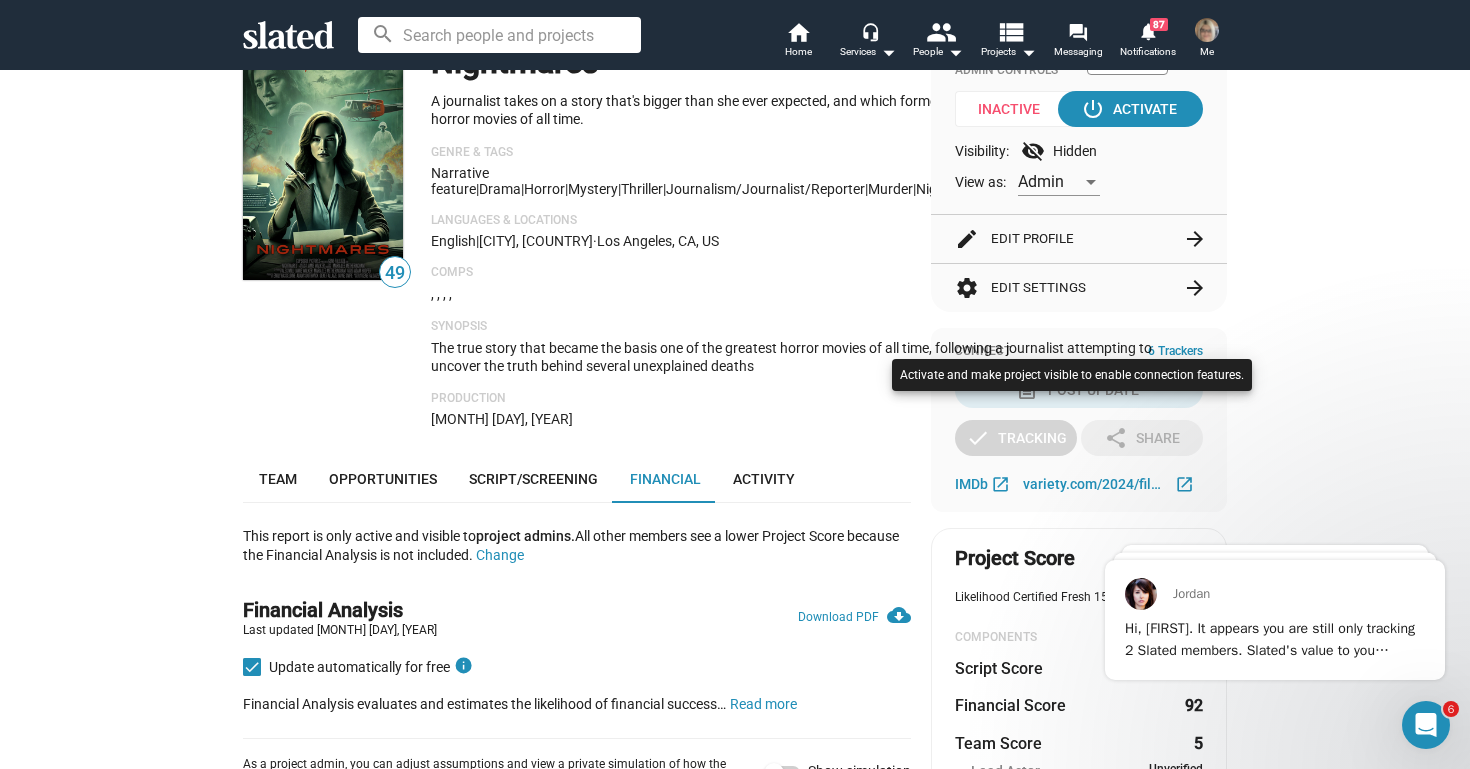 click at bounding box center [735, 384] 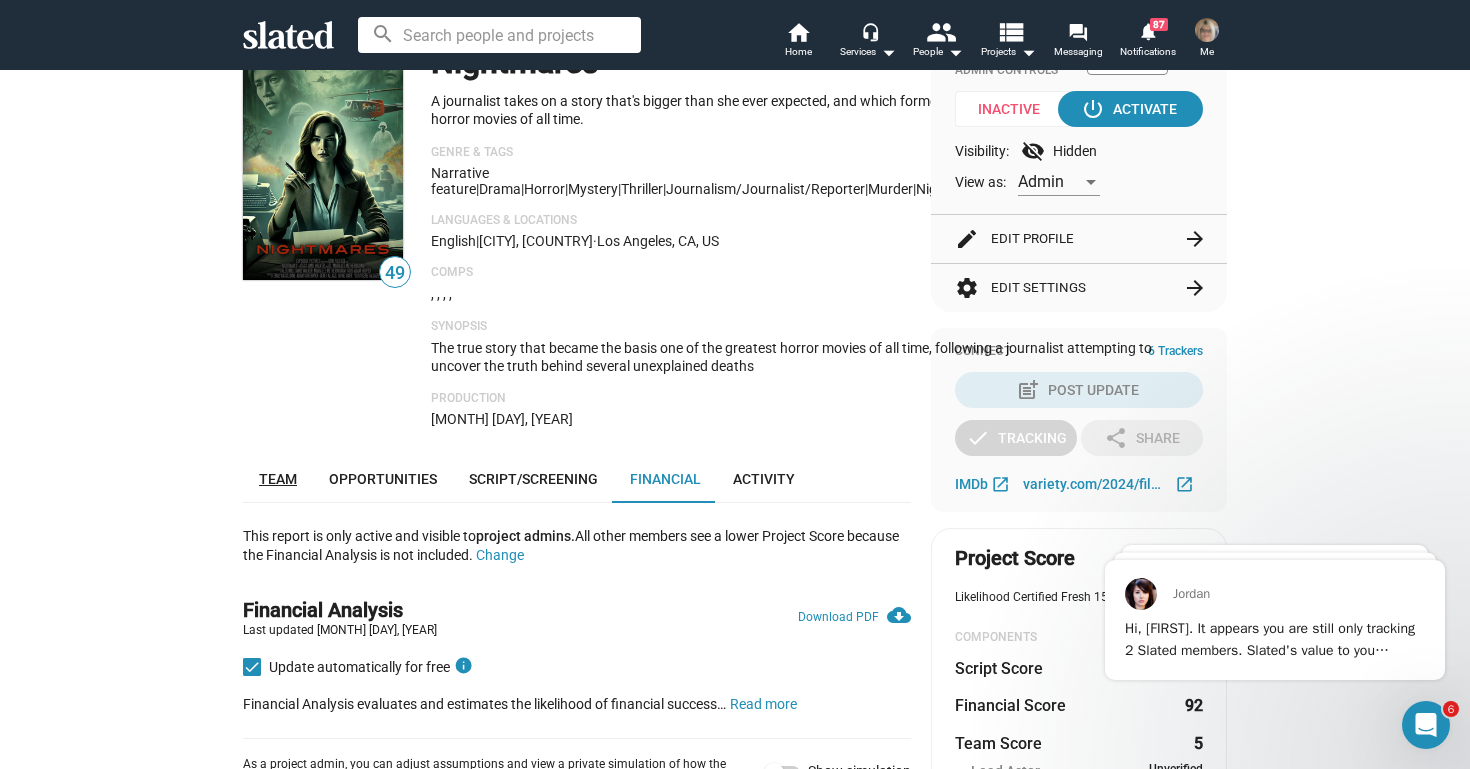 click on "Team" at bounding box center [278, 479] 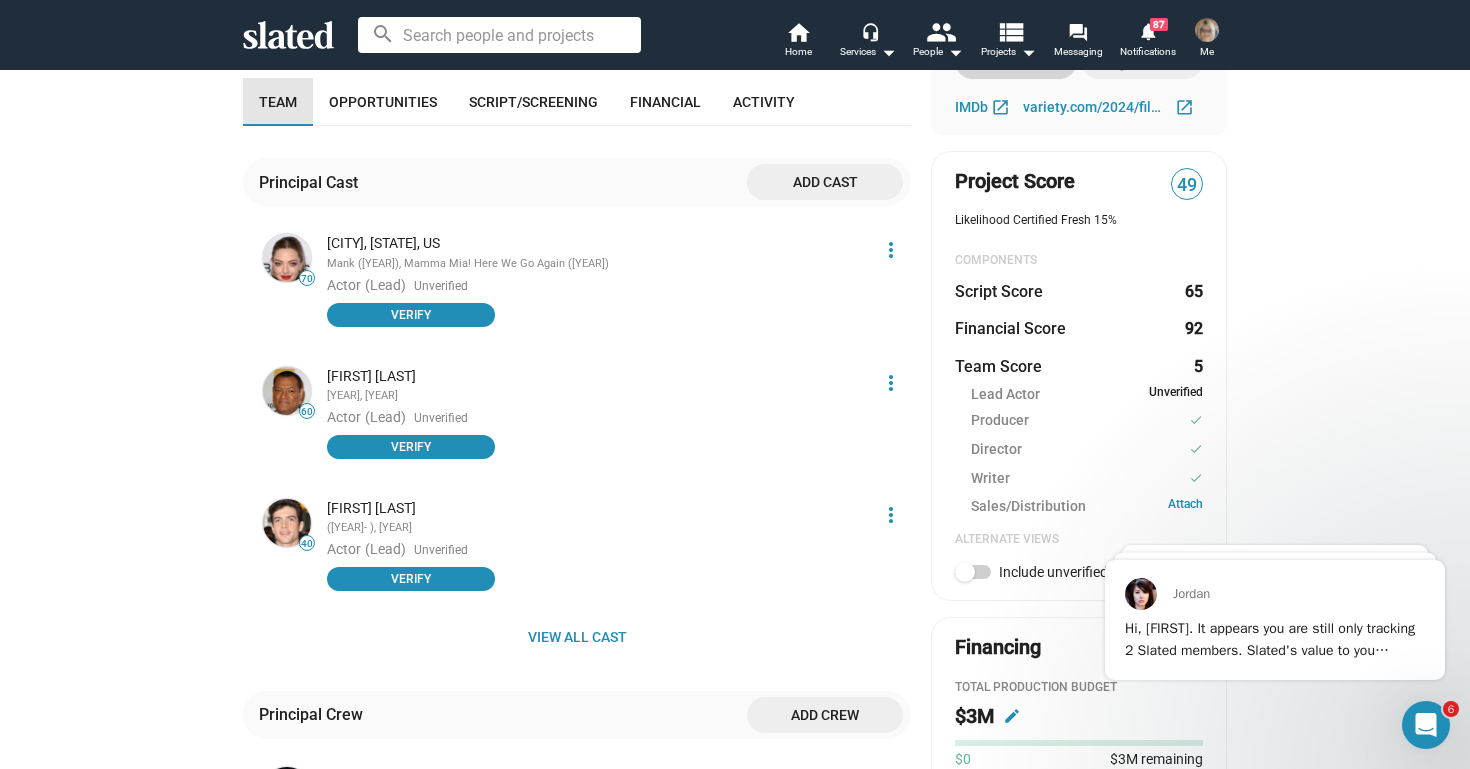 scroll, scrollTop: 671, scrollLeft: 0, axis: vertical 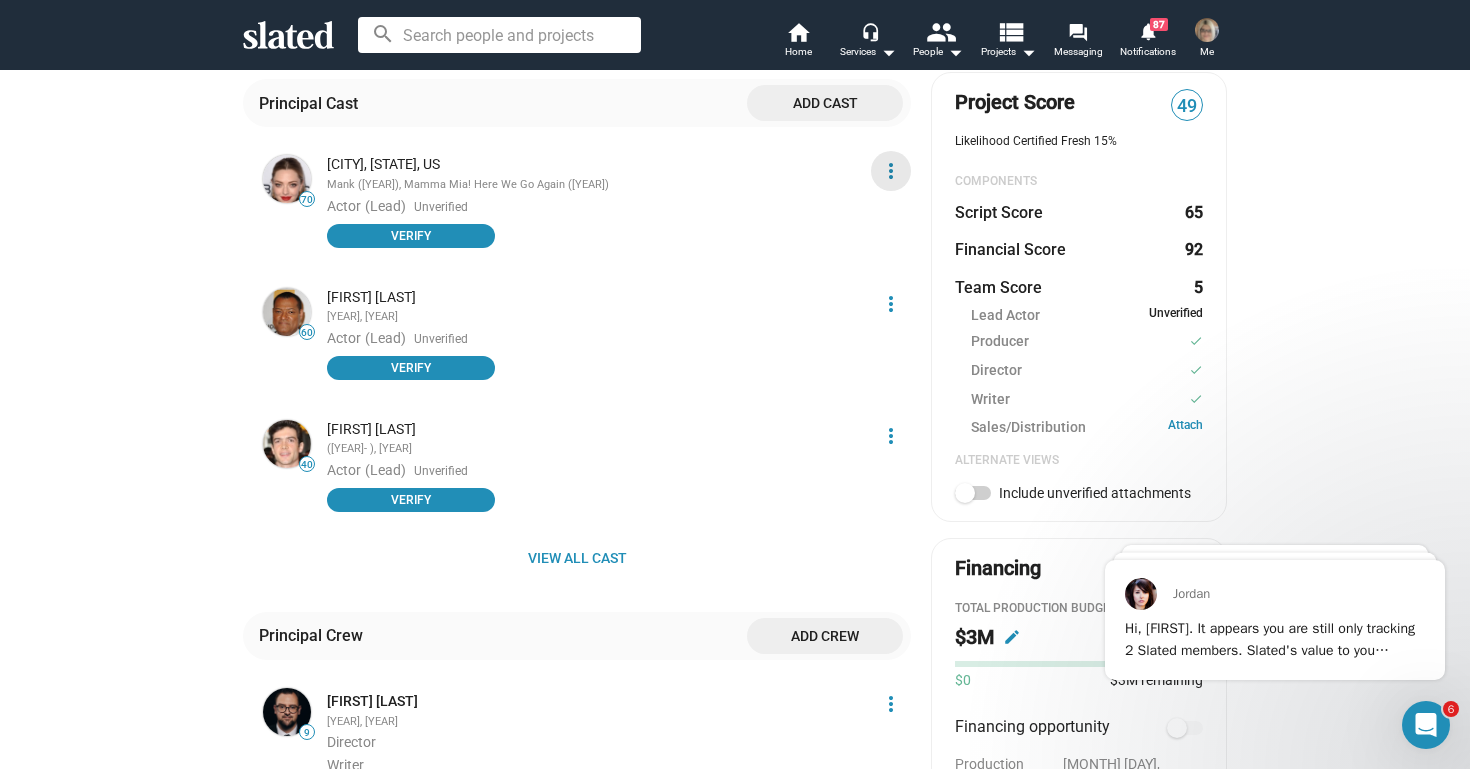 click on "more_vert" at bounding box center (891, 171) 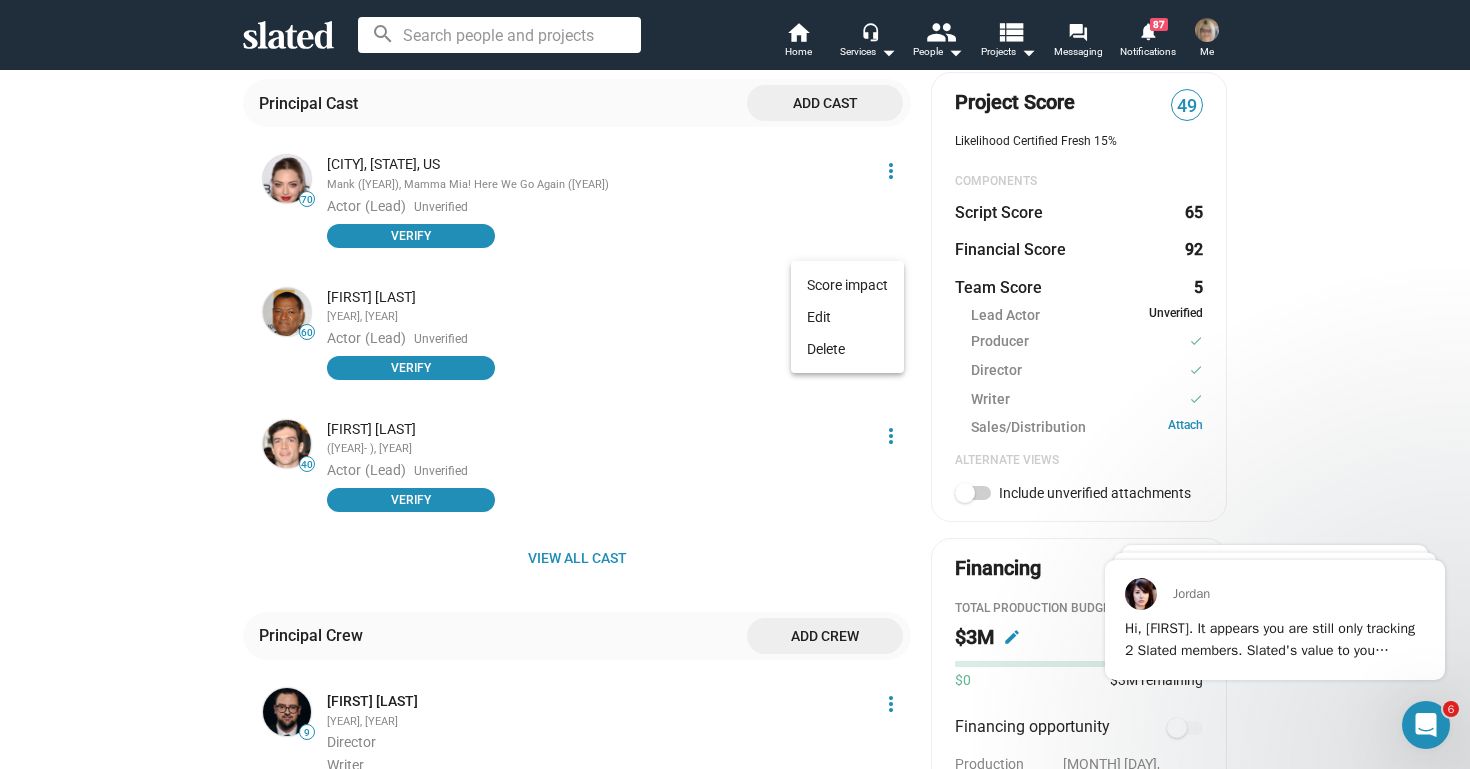 click at bounding box center (735, 384) 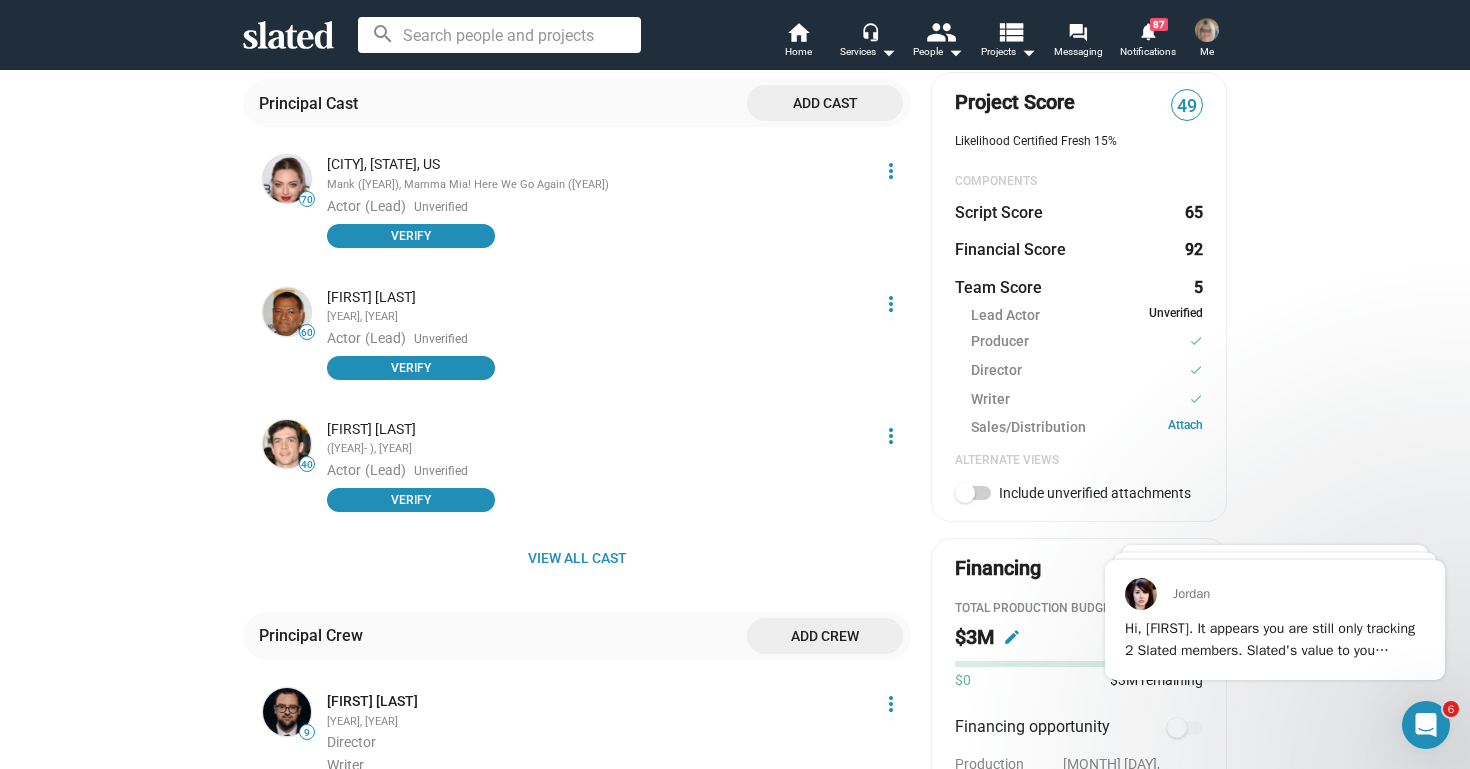 click on "Add cast" at bounding box center (825, 103) 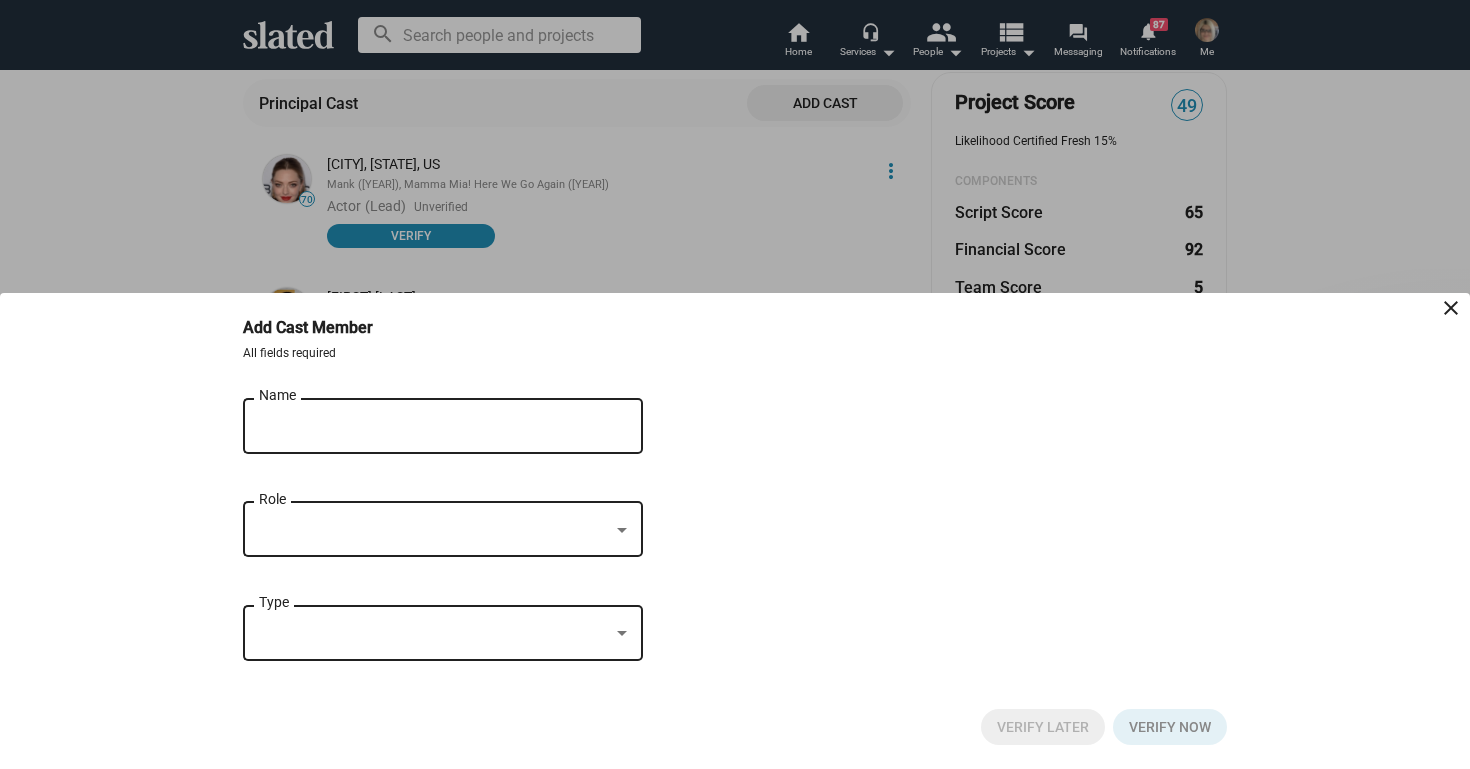 click on "Name" at bounding box center (429, 427) 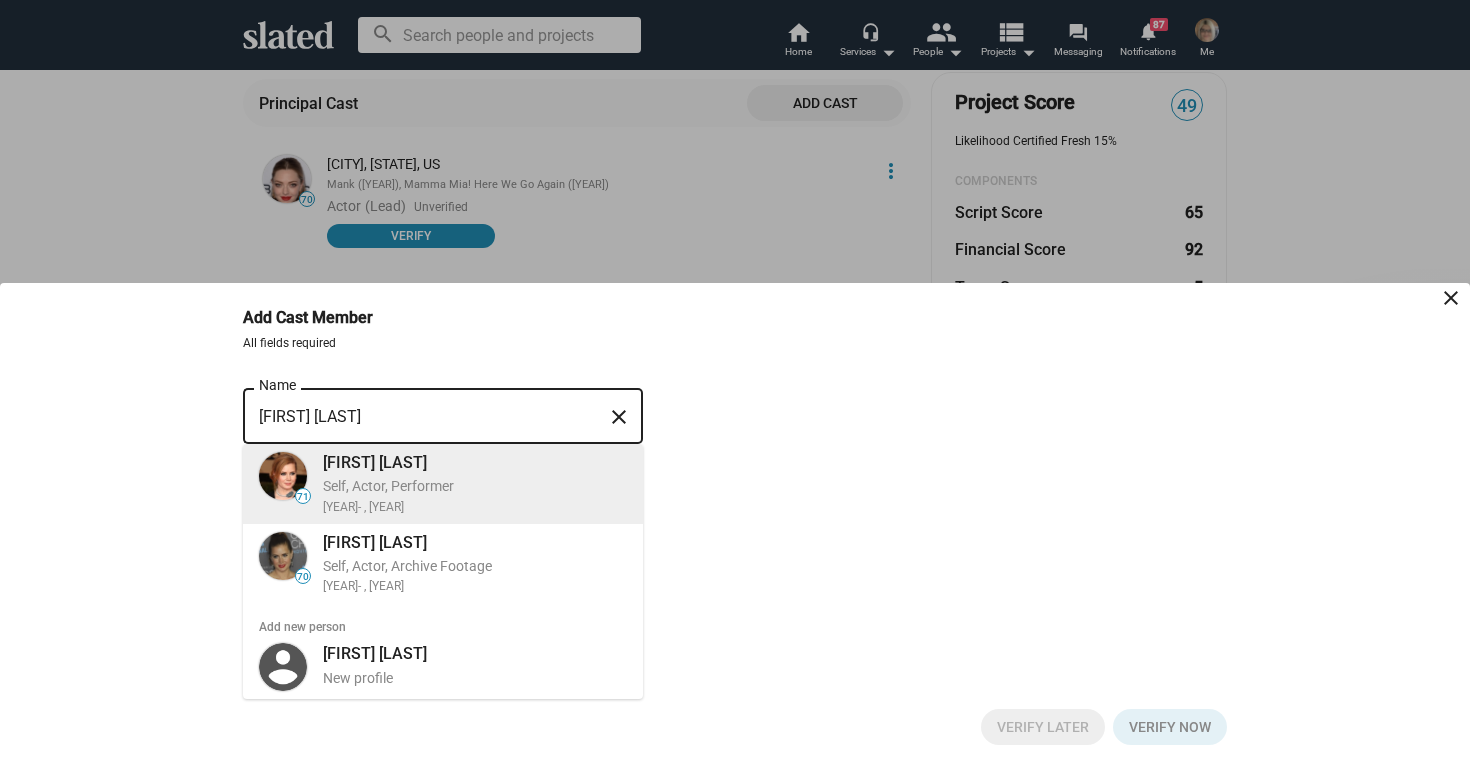 type on "[FIRST] [LAST]" 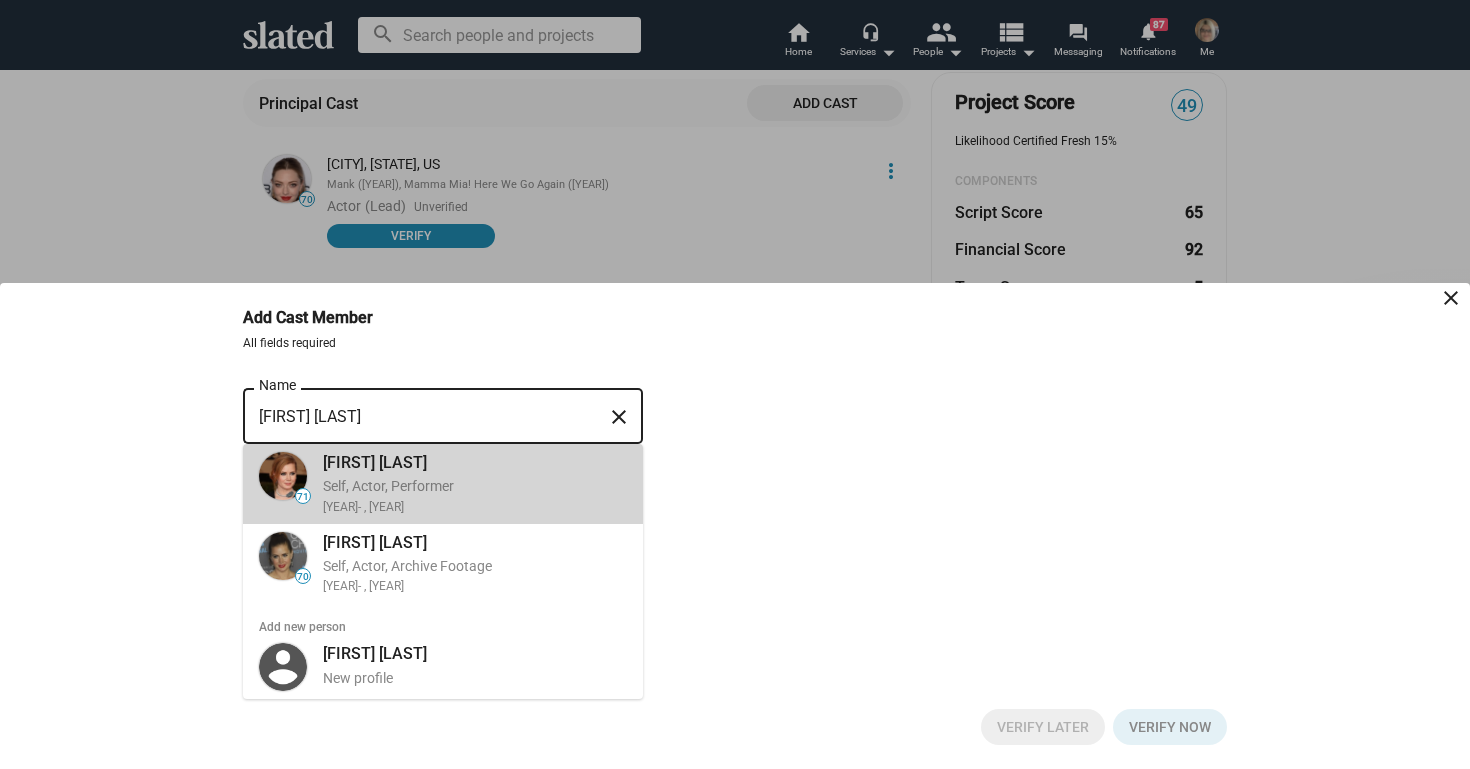 click on "Self, Actor, Performer" at bounding box center (475, 486) 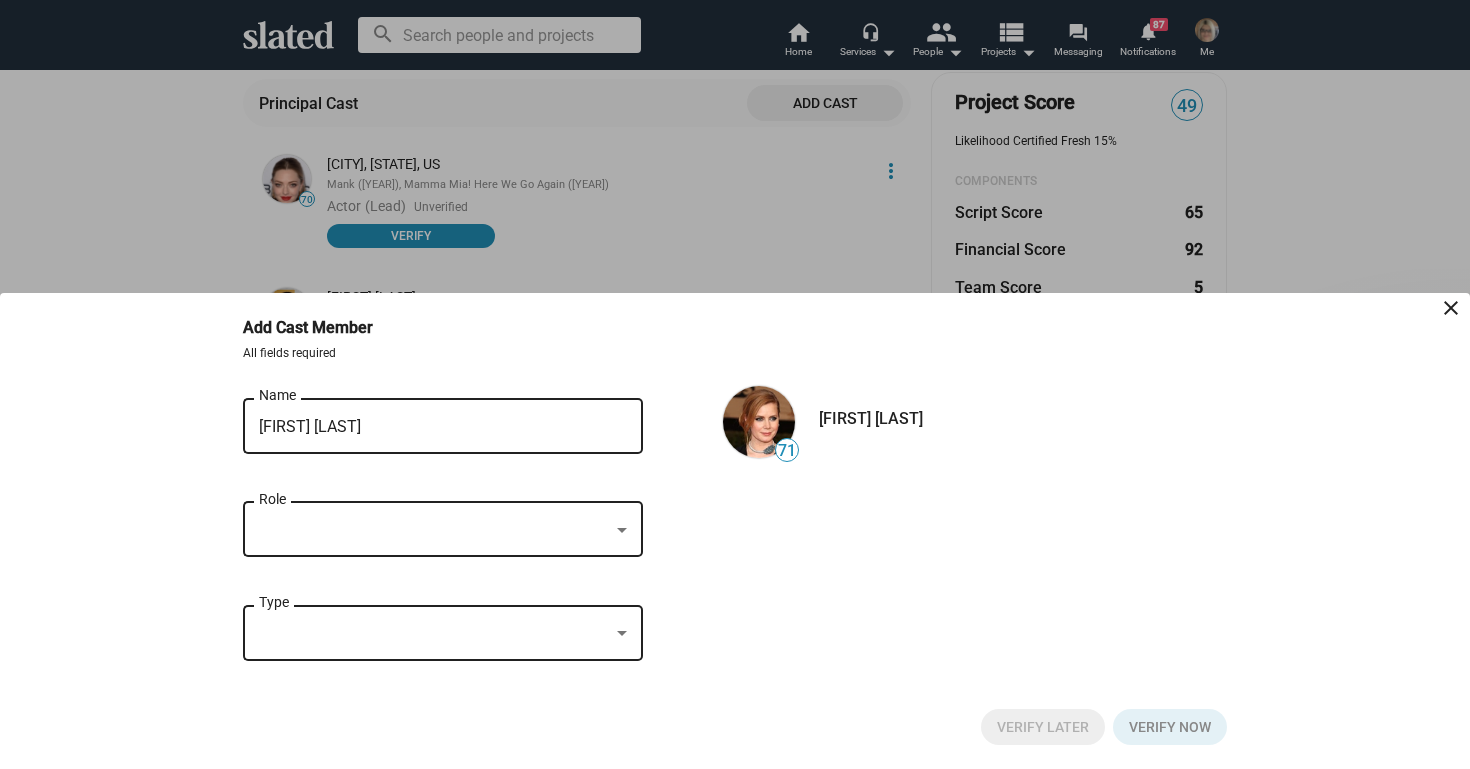 click at bounding box center (434, 530) 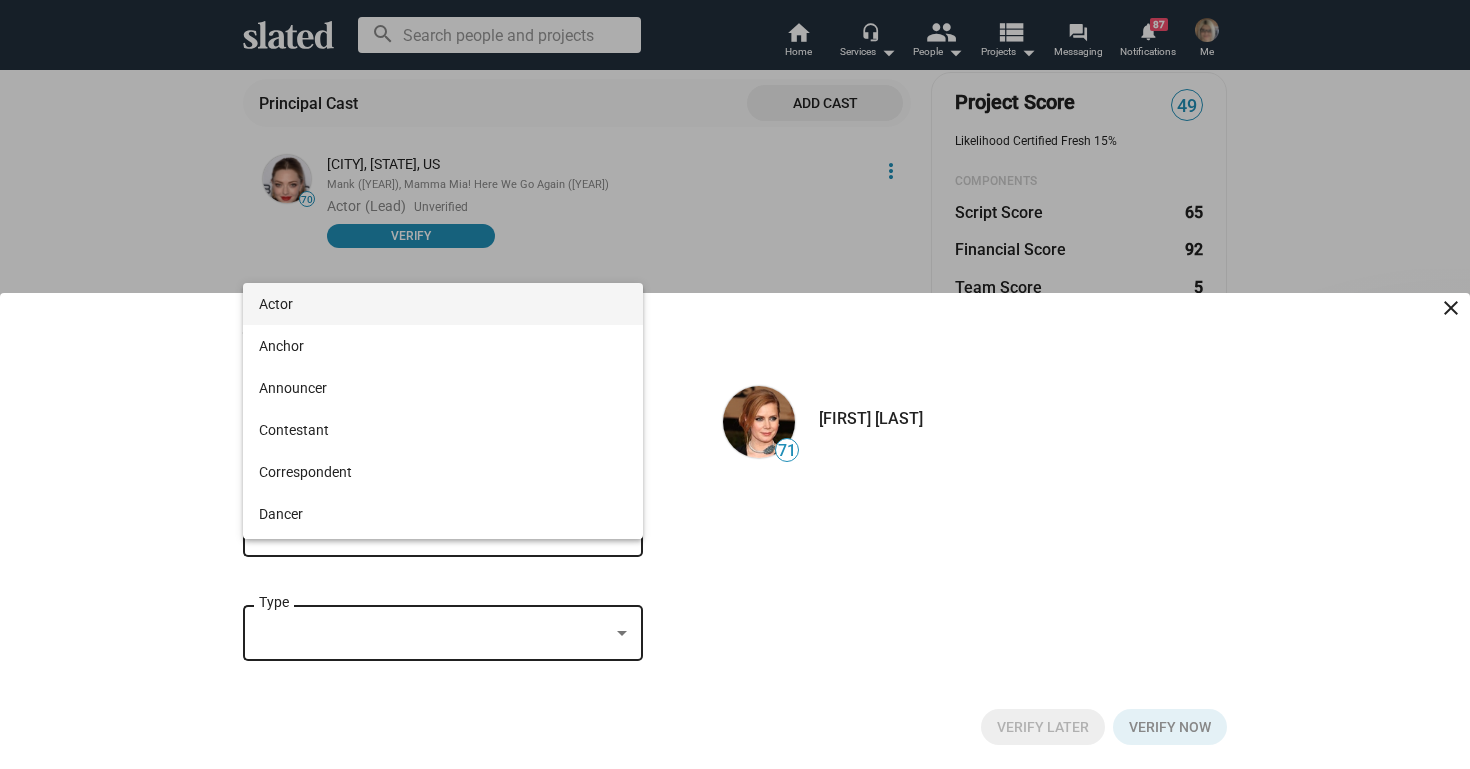 click at bounding box center (735, 384) 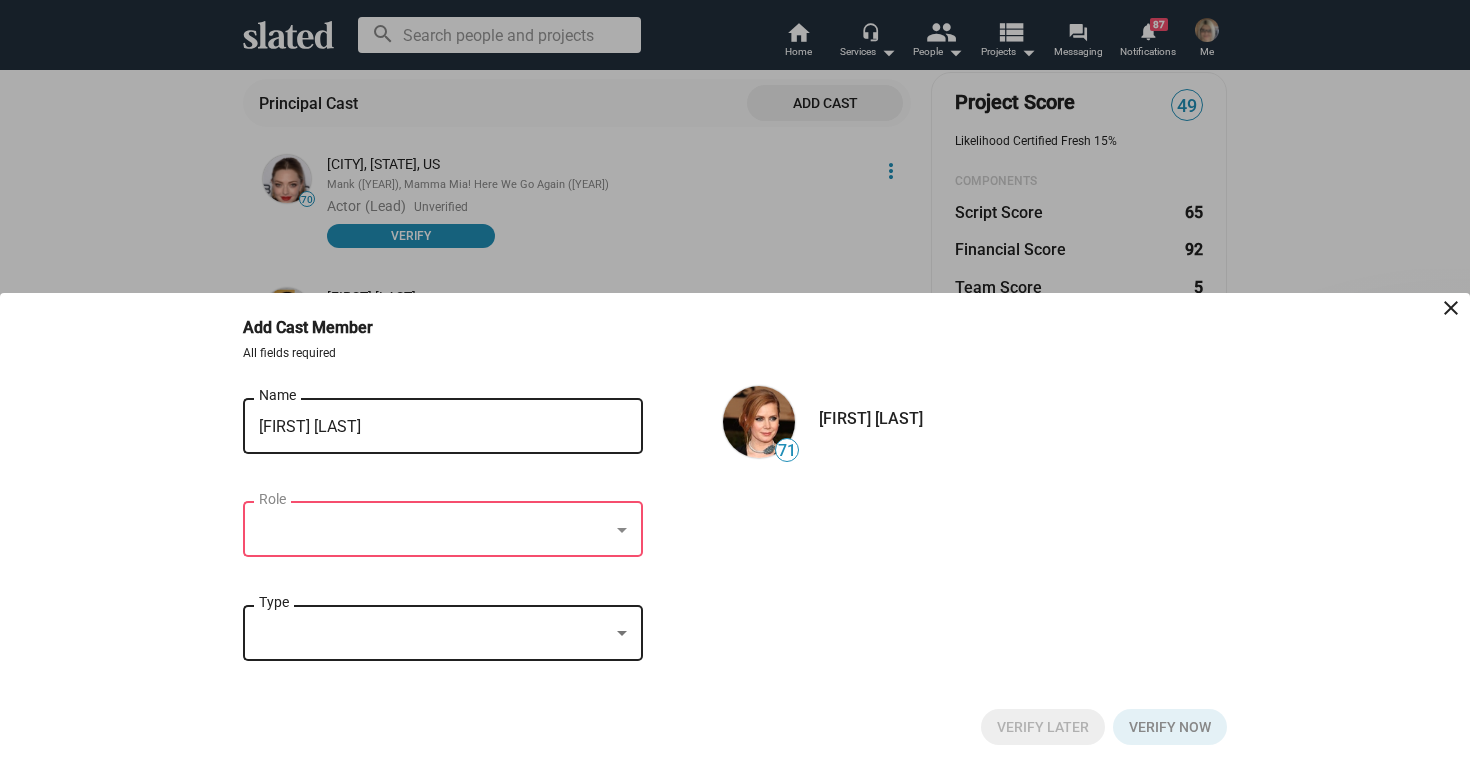 click on "Role" at bounding box center (443, 527) 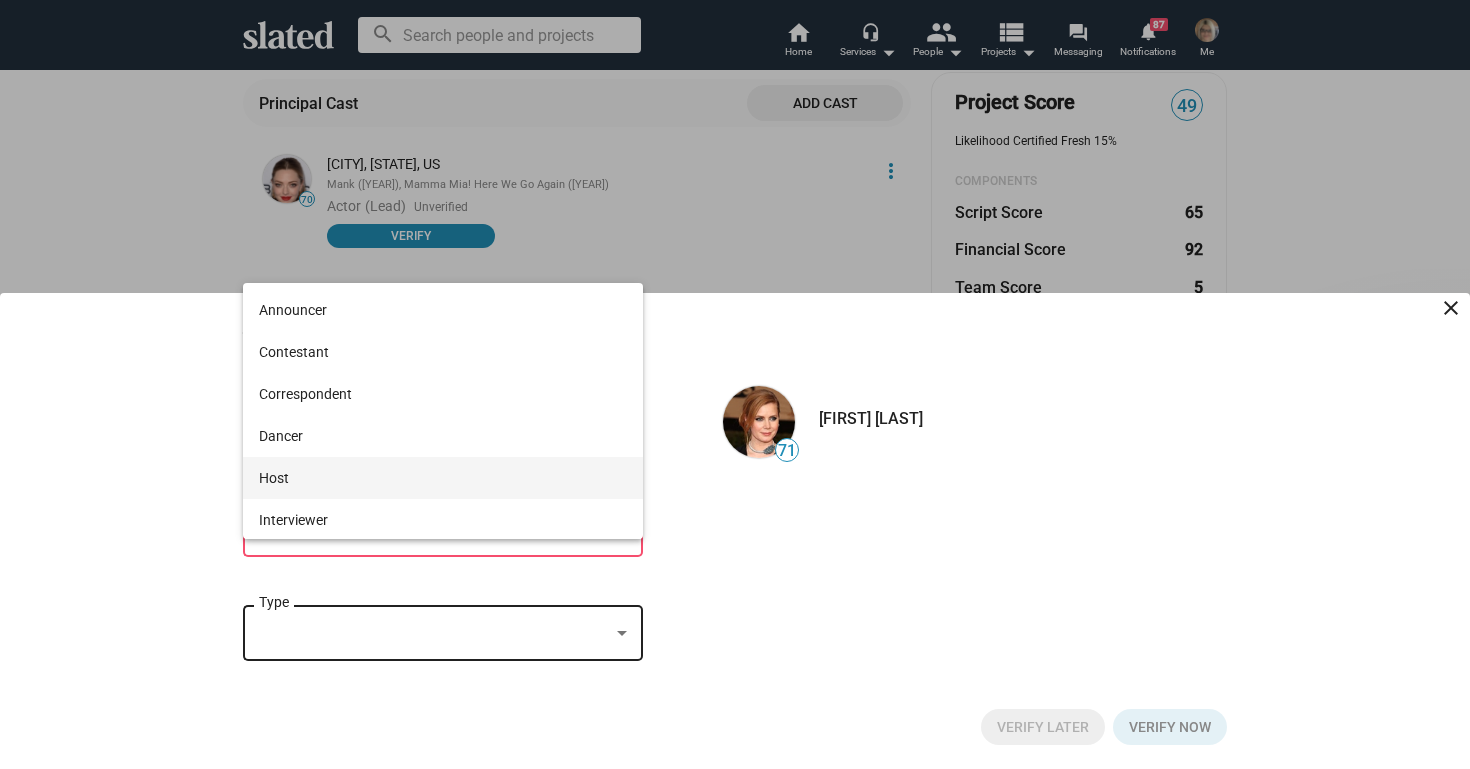 scroll, scrollTop: 0, scrollLeft: 0, axis: both 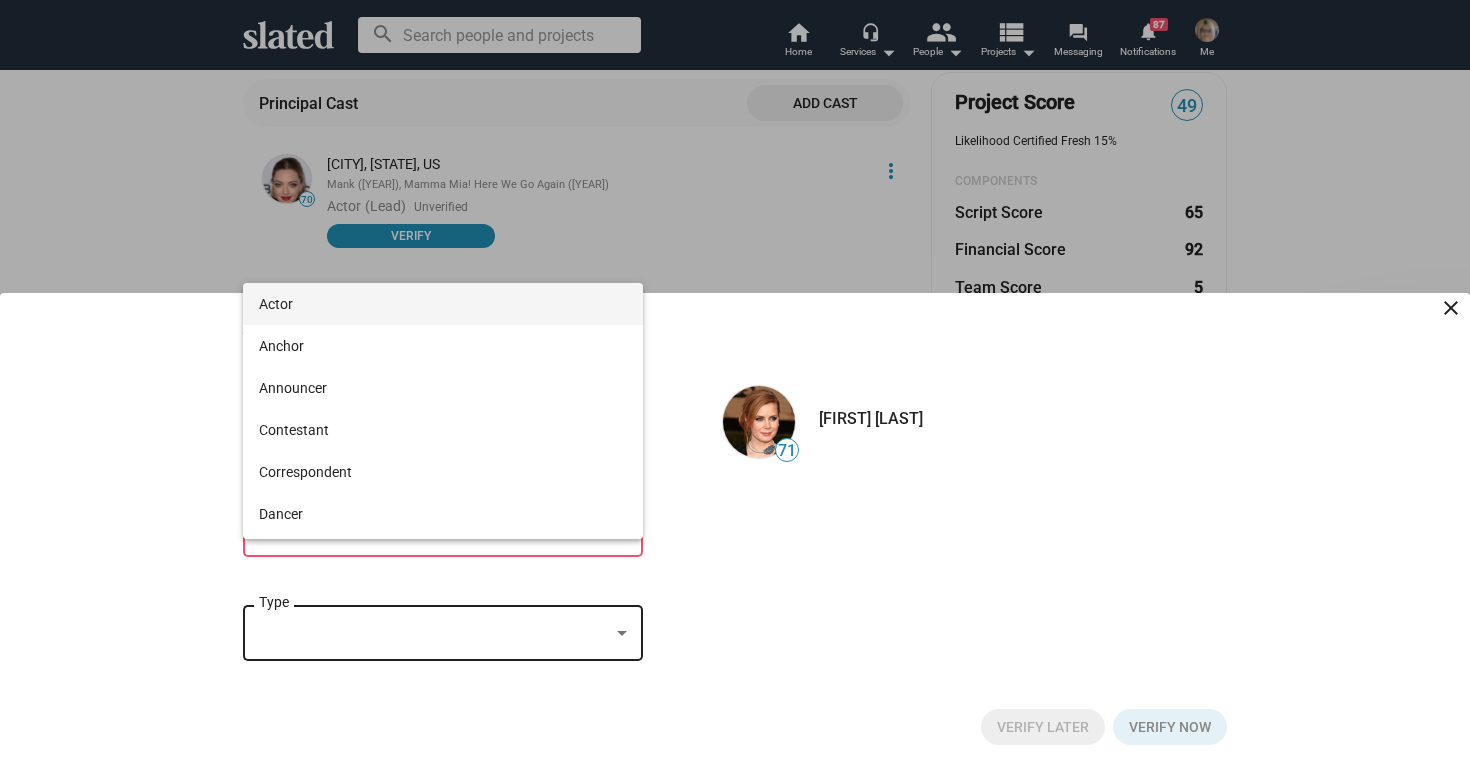 click at bounding box center (735, 384) 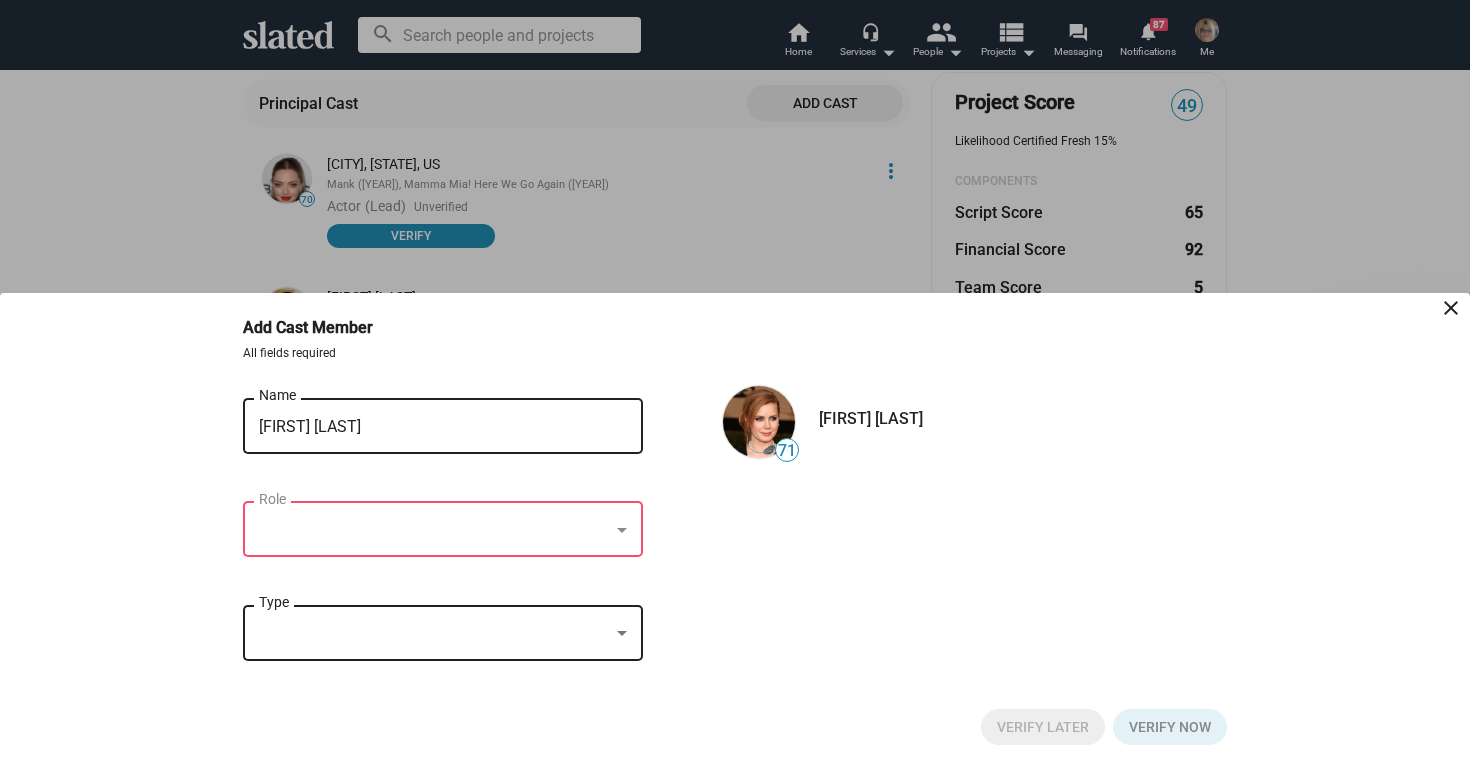 click on "Type" at bounding box center [443, 630] 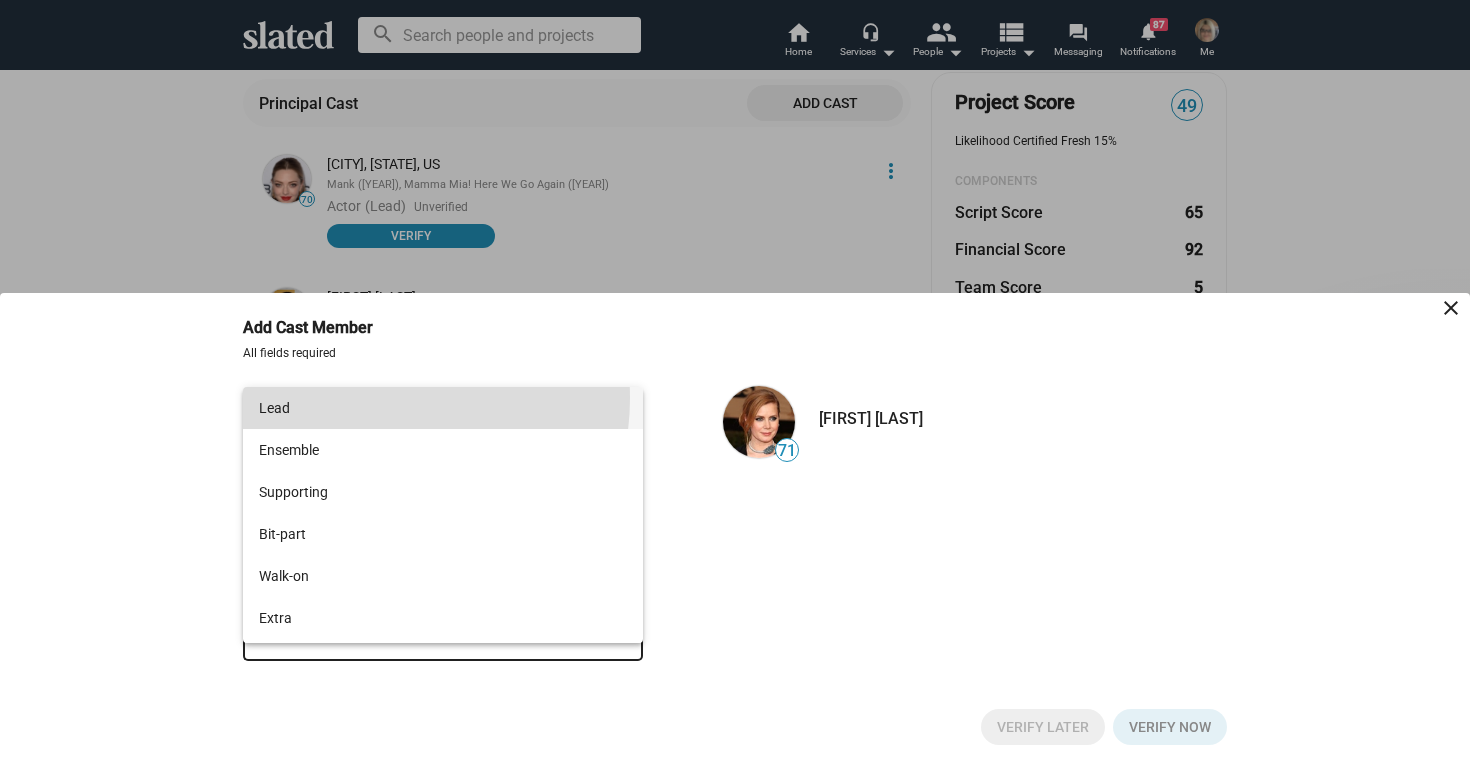 click on "Lead" at bounding box center [443, 408] 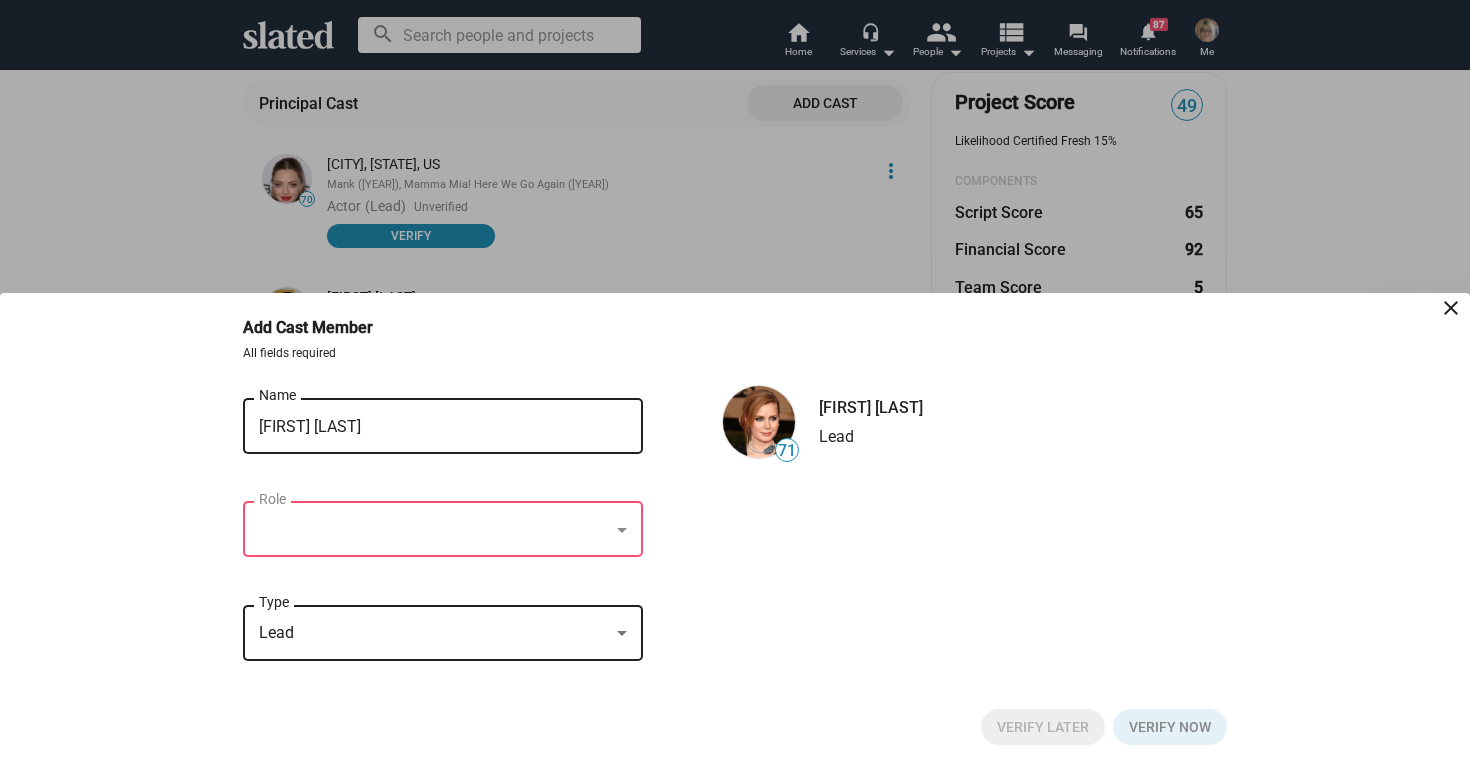 click at bounding box center (434, 530) 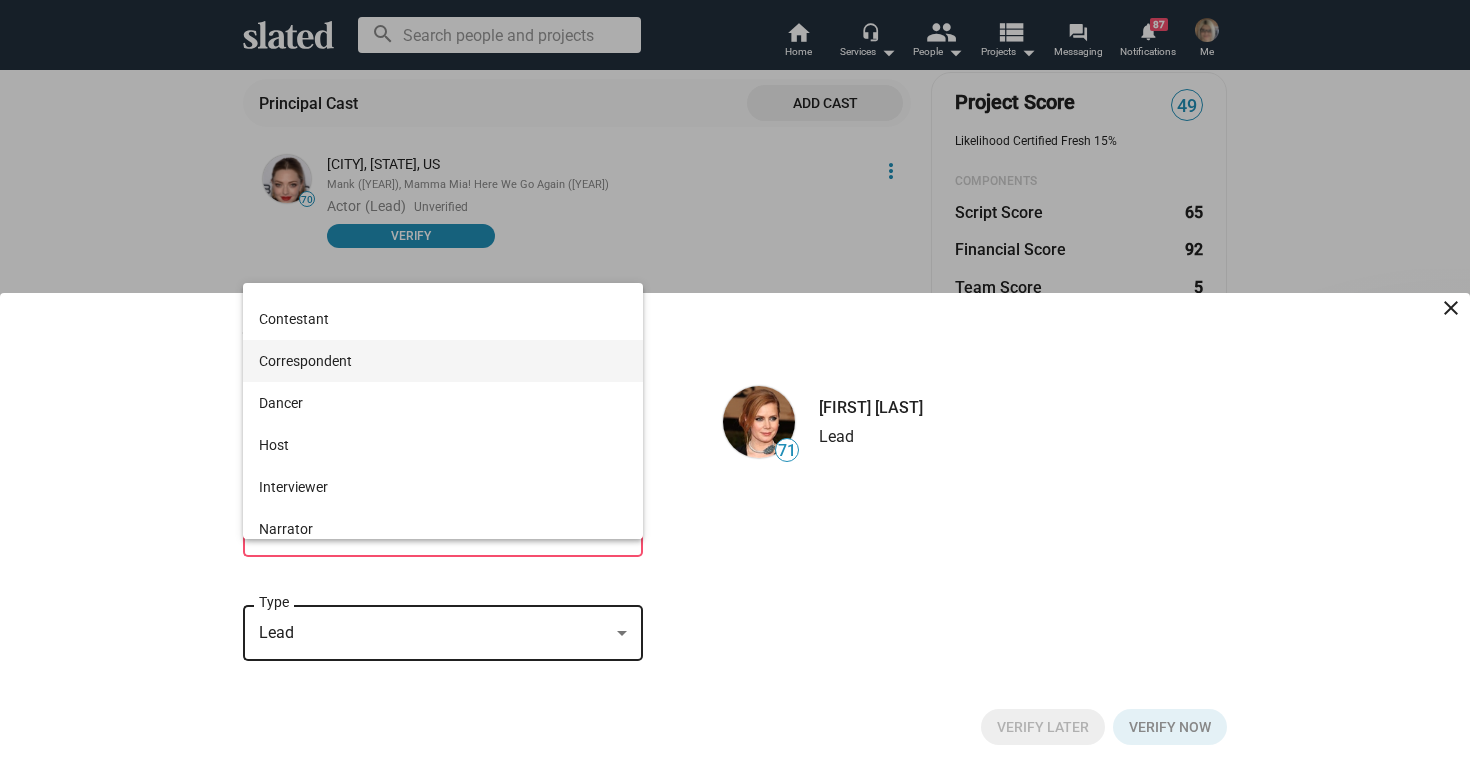 scroll, scrollTop: 0, scrollLeft: 0, axis: both 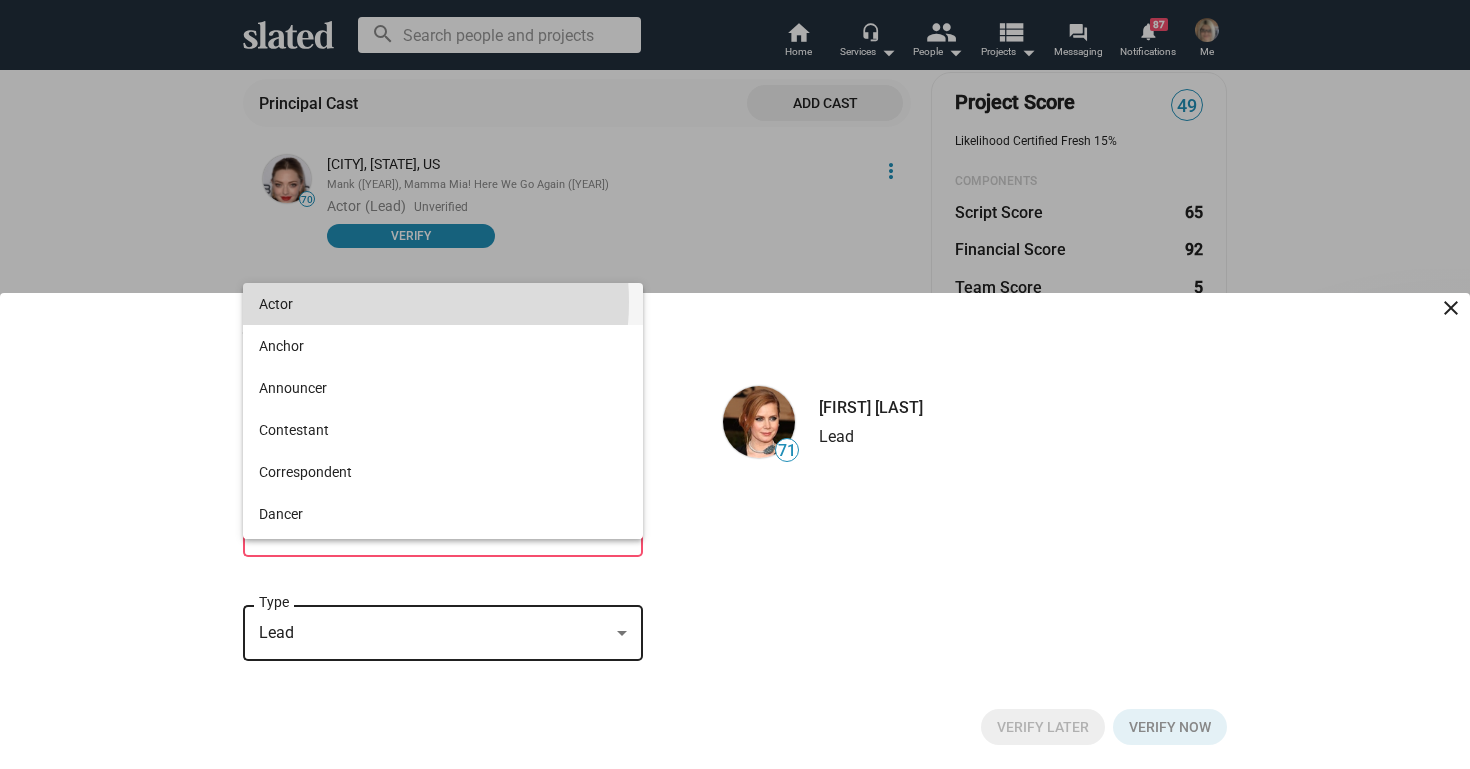 click on "Actor" at bounding box center [443, 304] 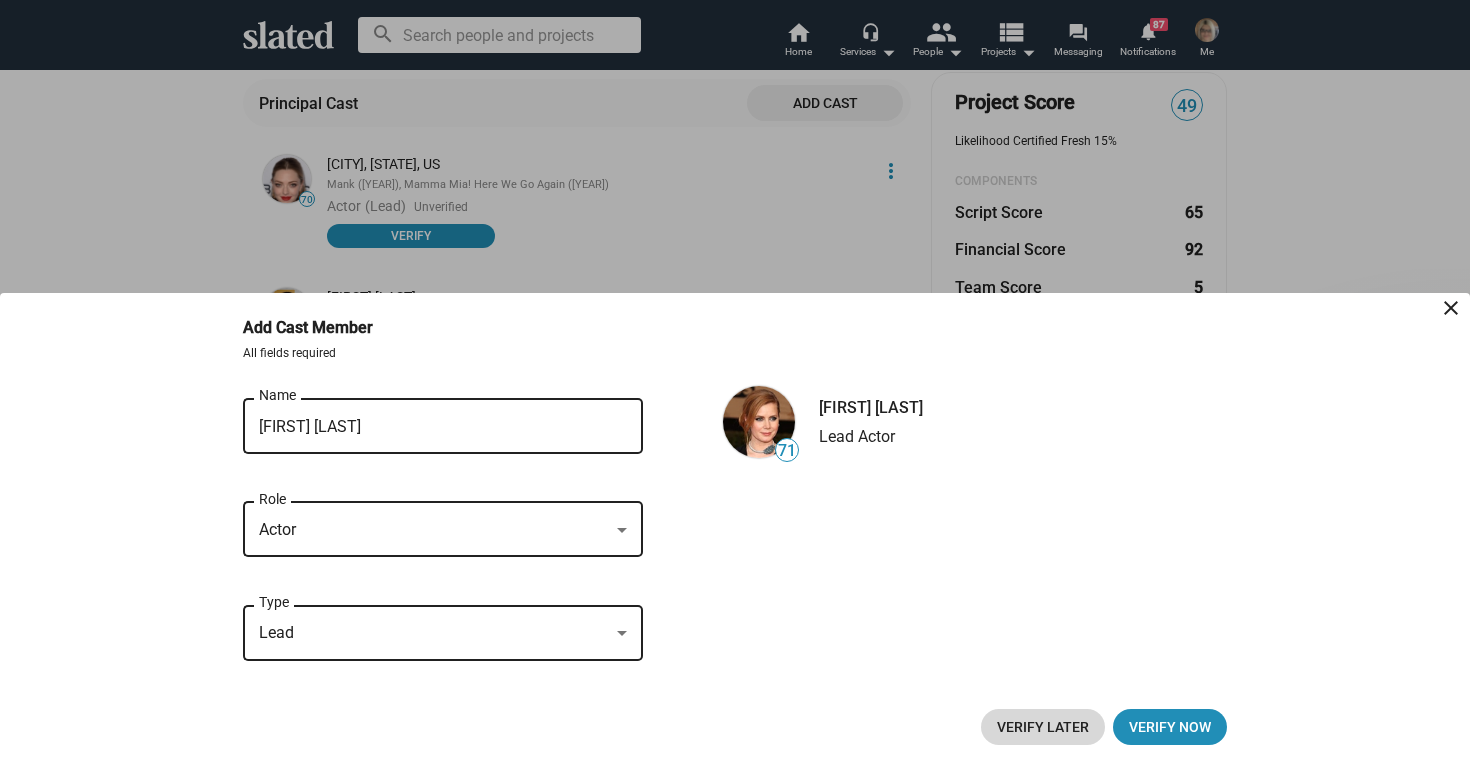 click on "Verify Later" at bounding box center [1043, 727] 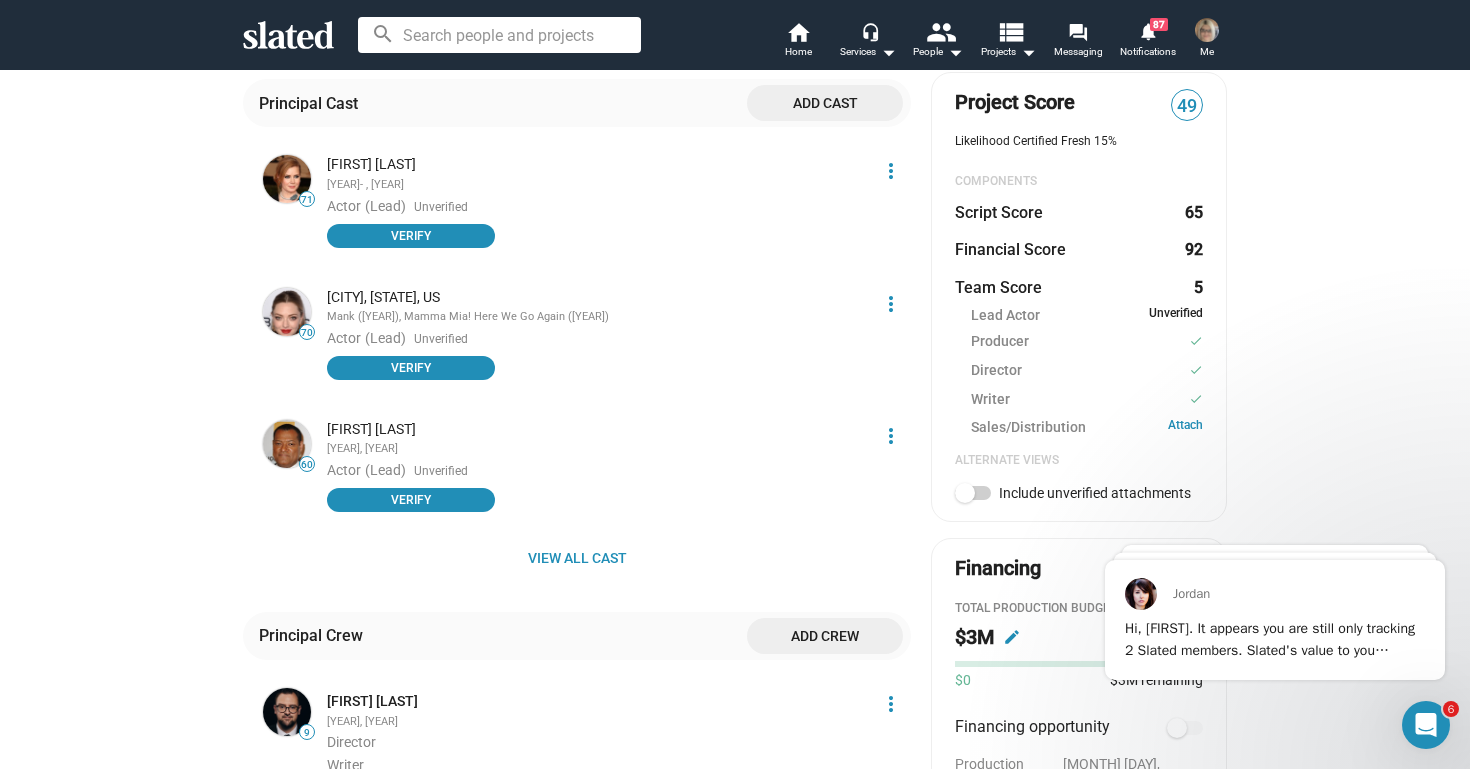 click on "more_vert" at bounding box center (891, 171) 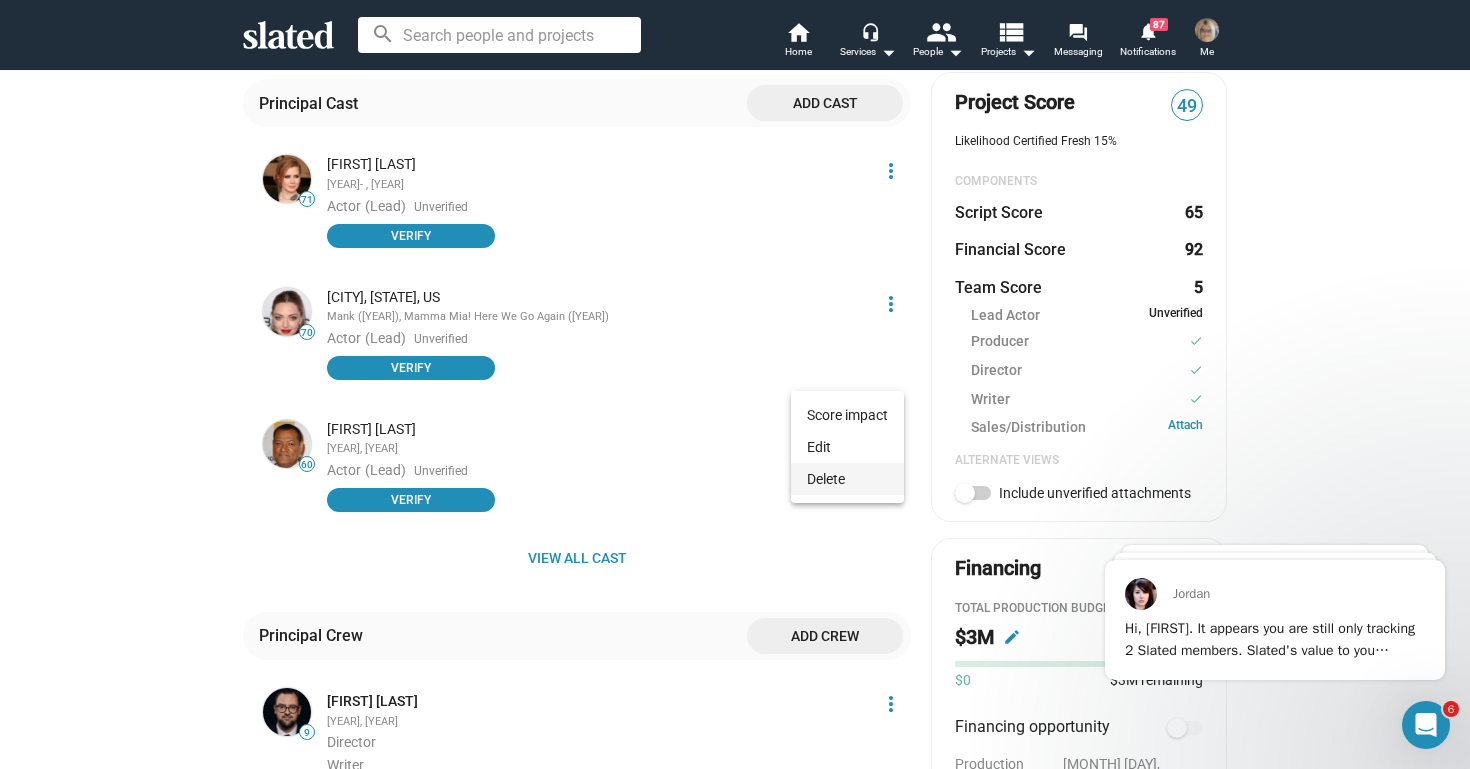 click on "Delete" at bounding box center (847, 479) 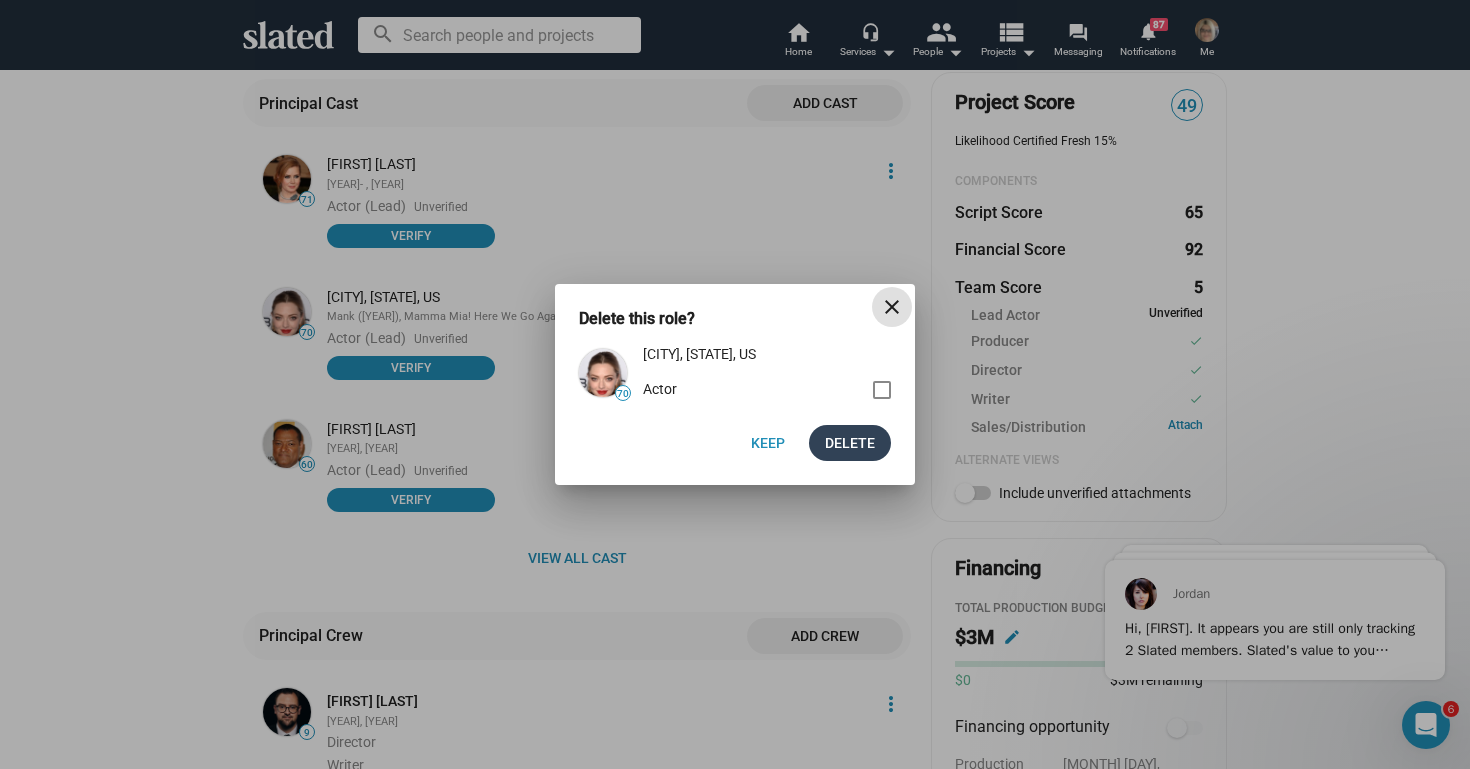 click on "Delete" at bounding box center [850, 443] 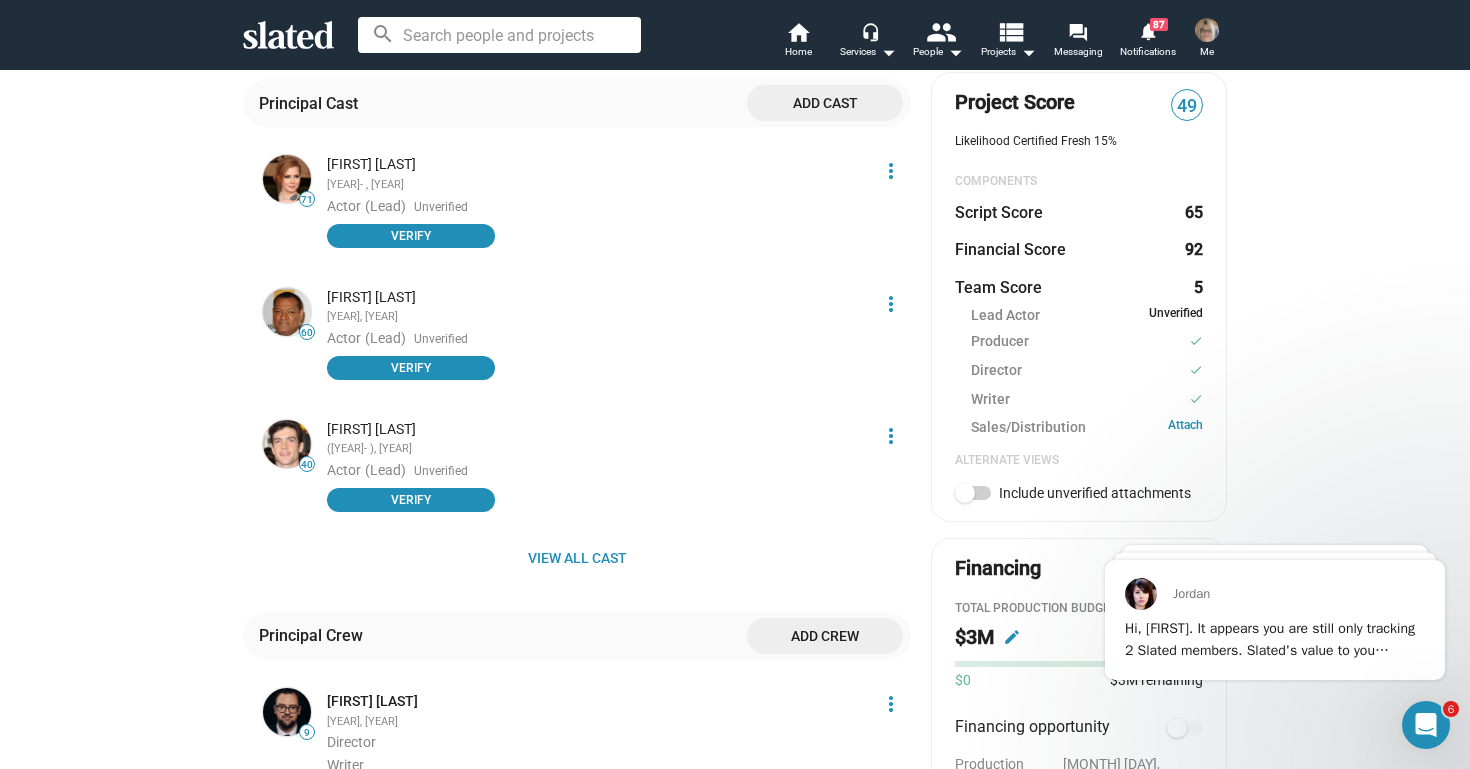 scroll, scrollTop: 273, scrollLeft: 0, axis: vertical 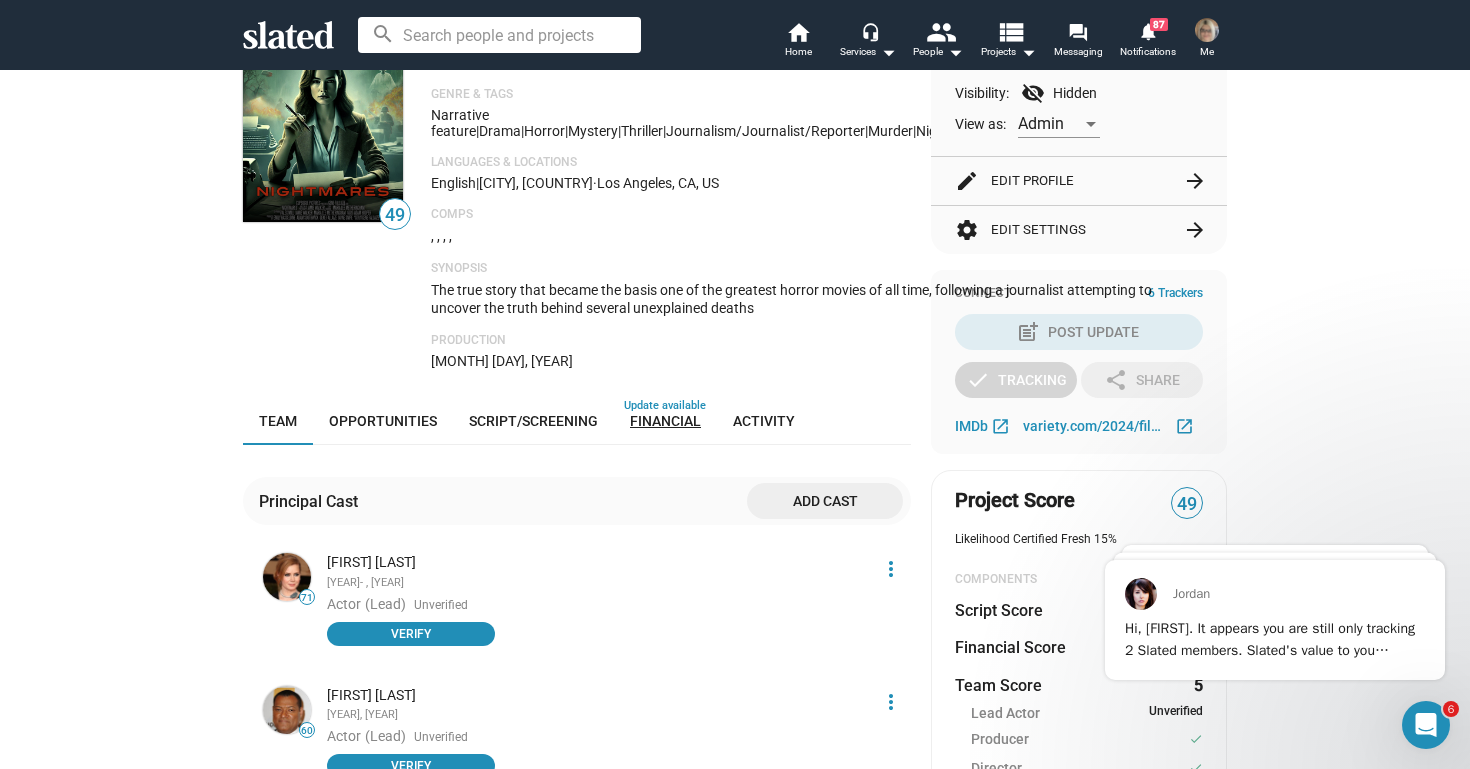 click on "Financial" at bounding box center [665, 421] 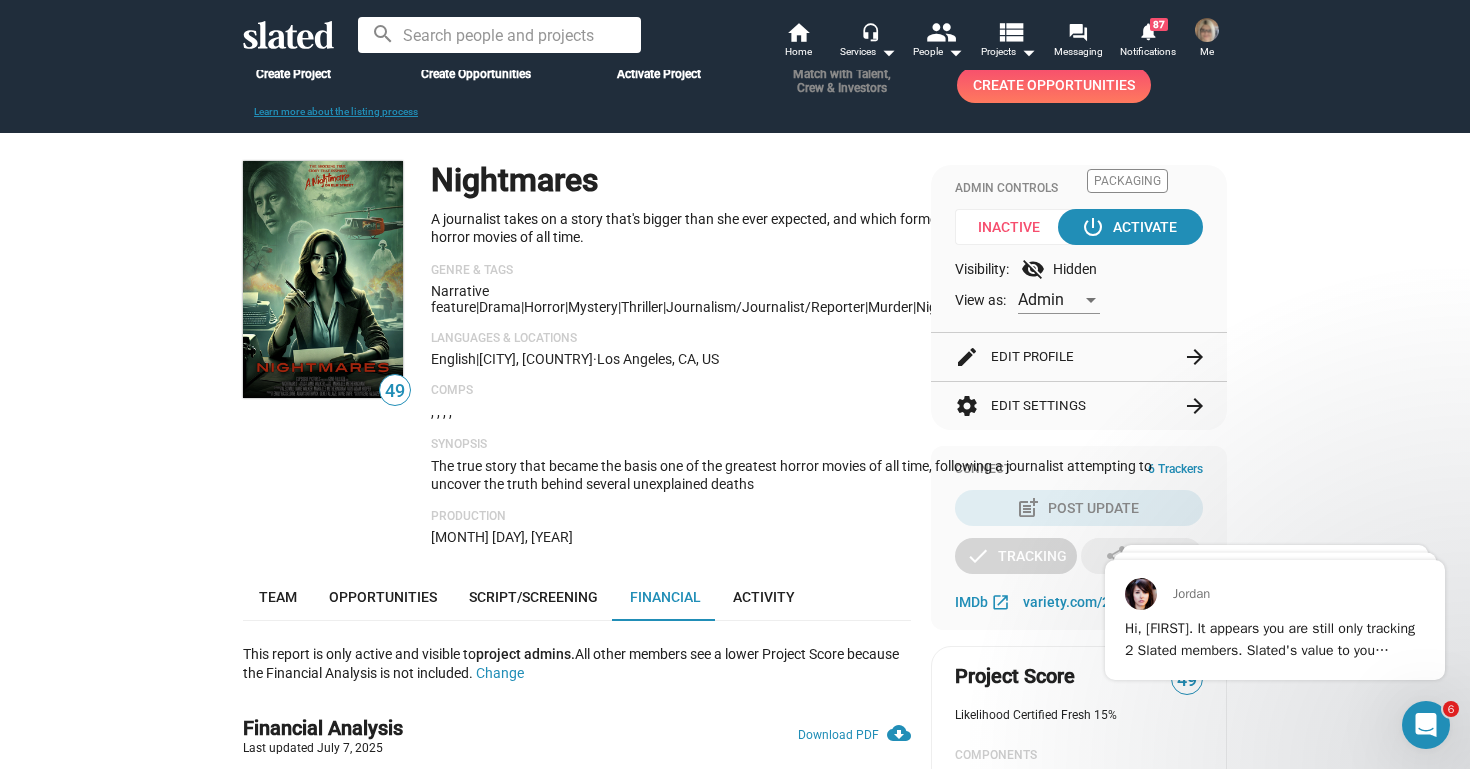 scroll, scrollTop: 449, scrollLeft: 0, axis: vertical 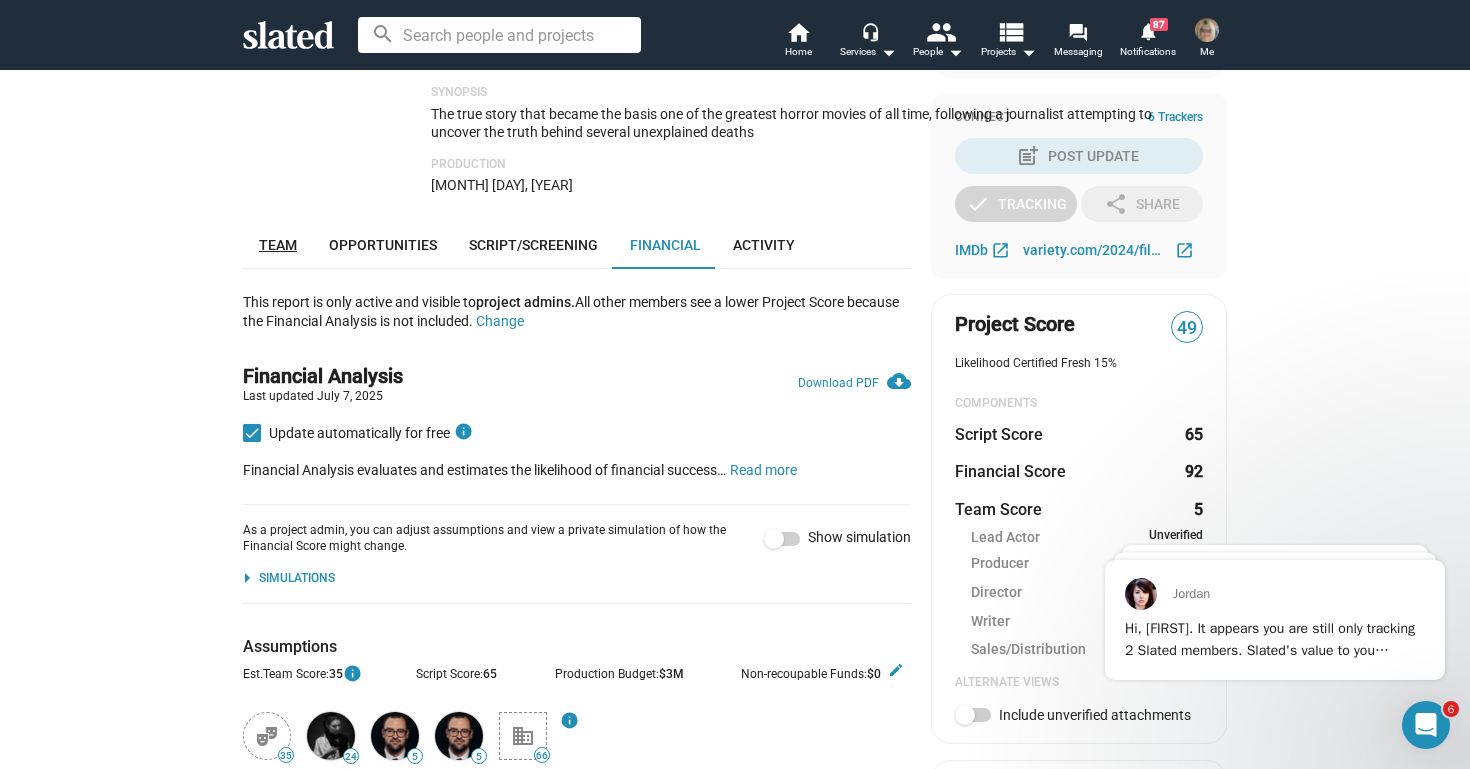 click on "Team" at bounding box center (278, 245) 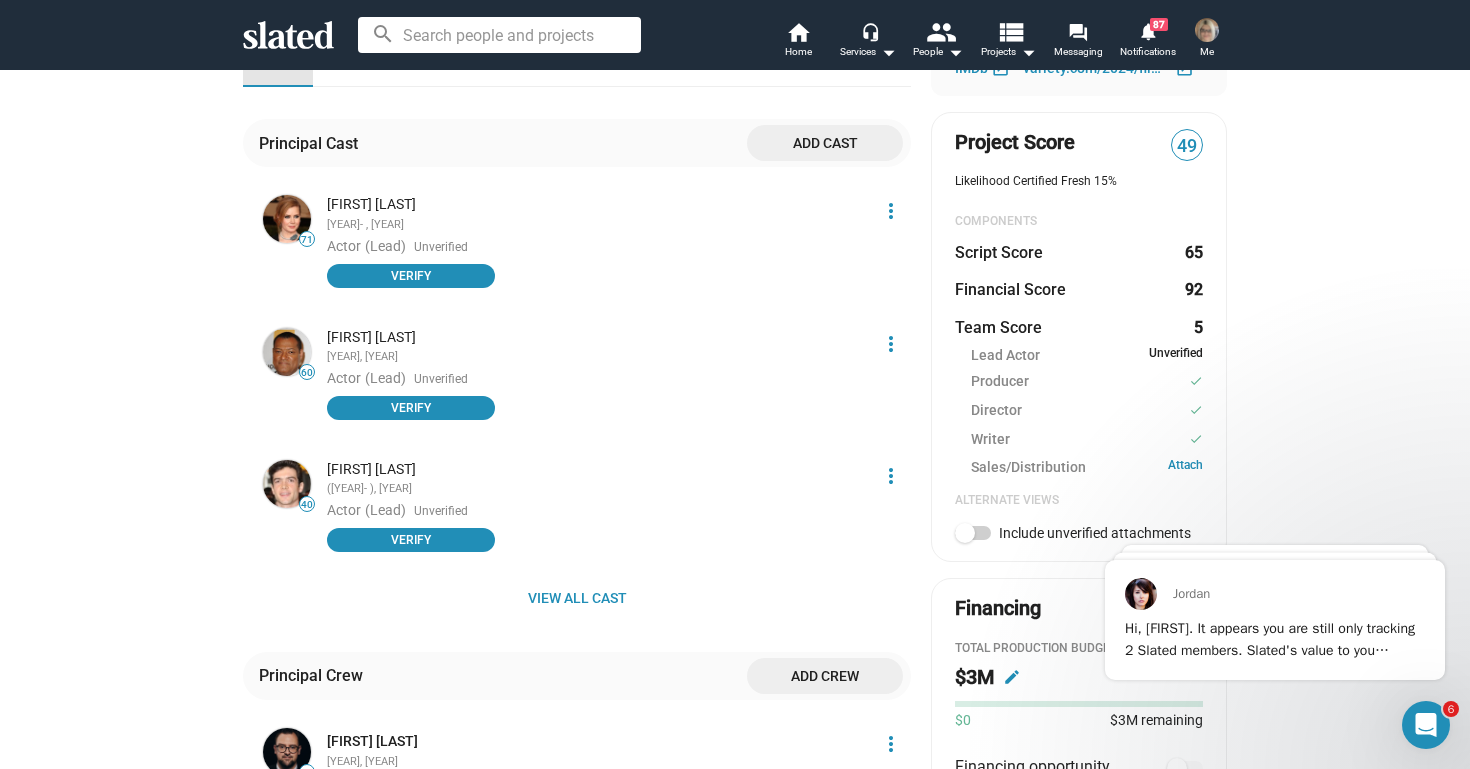 scroll, scrollTop: 671, scrollLeft: 0, axis: vertical 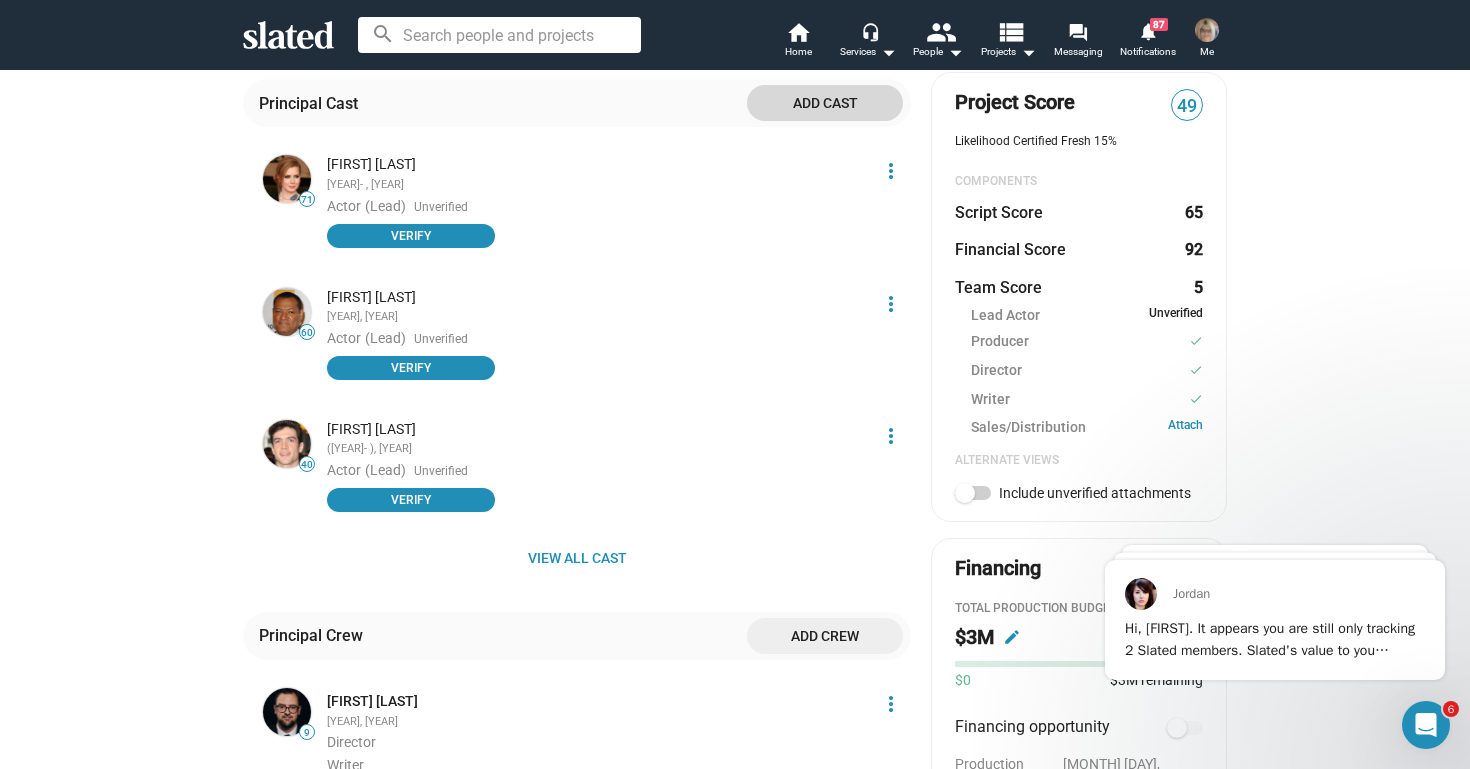 click on "Add cast" at bounding box center (825, 103) 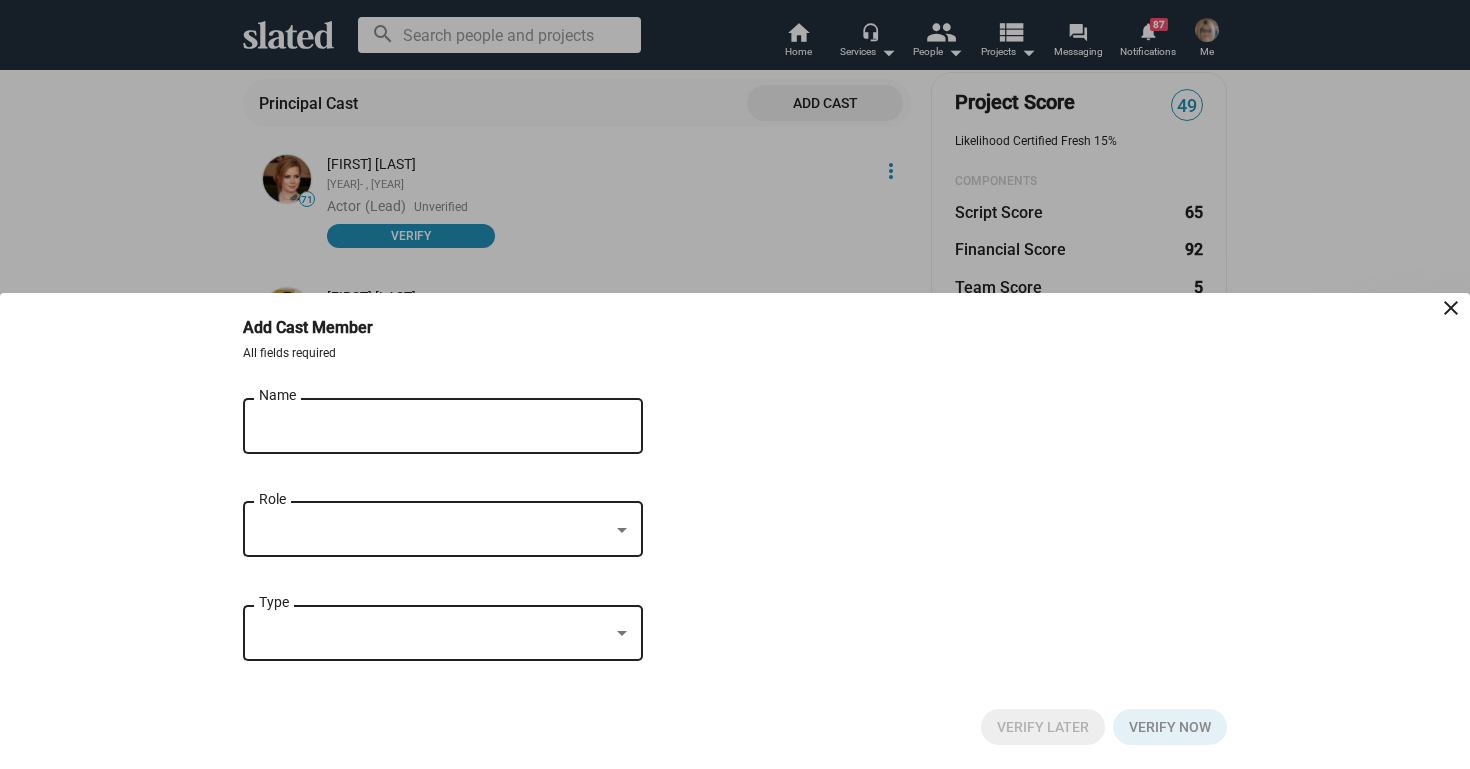 click on "Name" at bounding box center (429, 427) 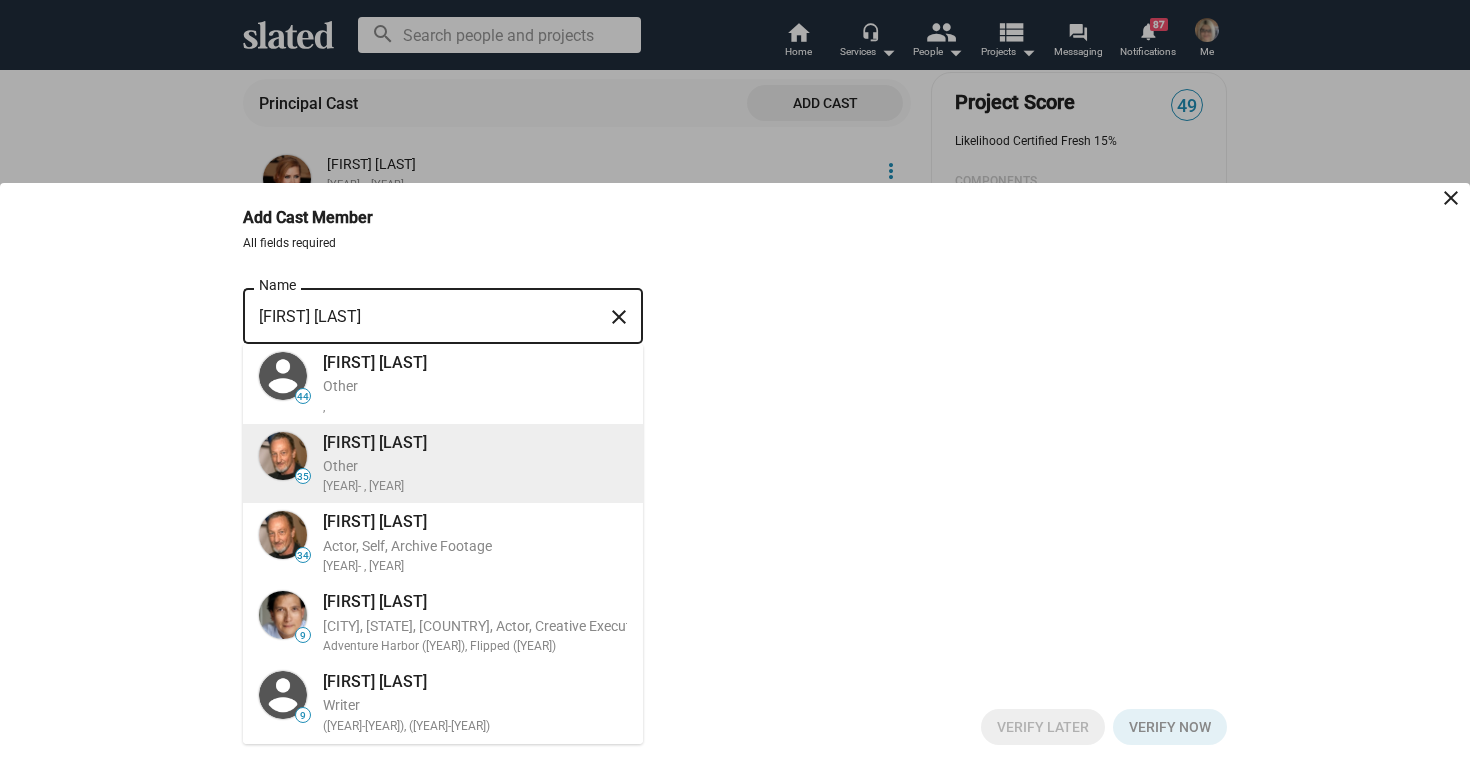 type on "[FIRST] [LAST]" 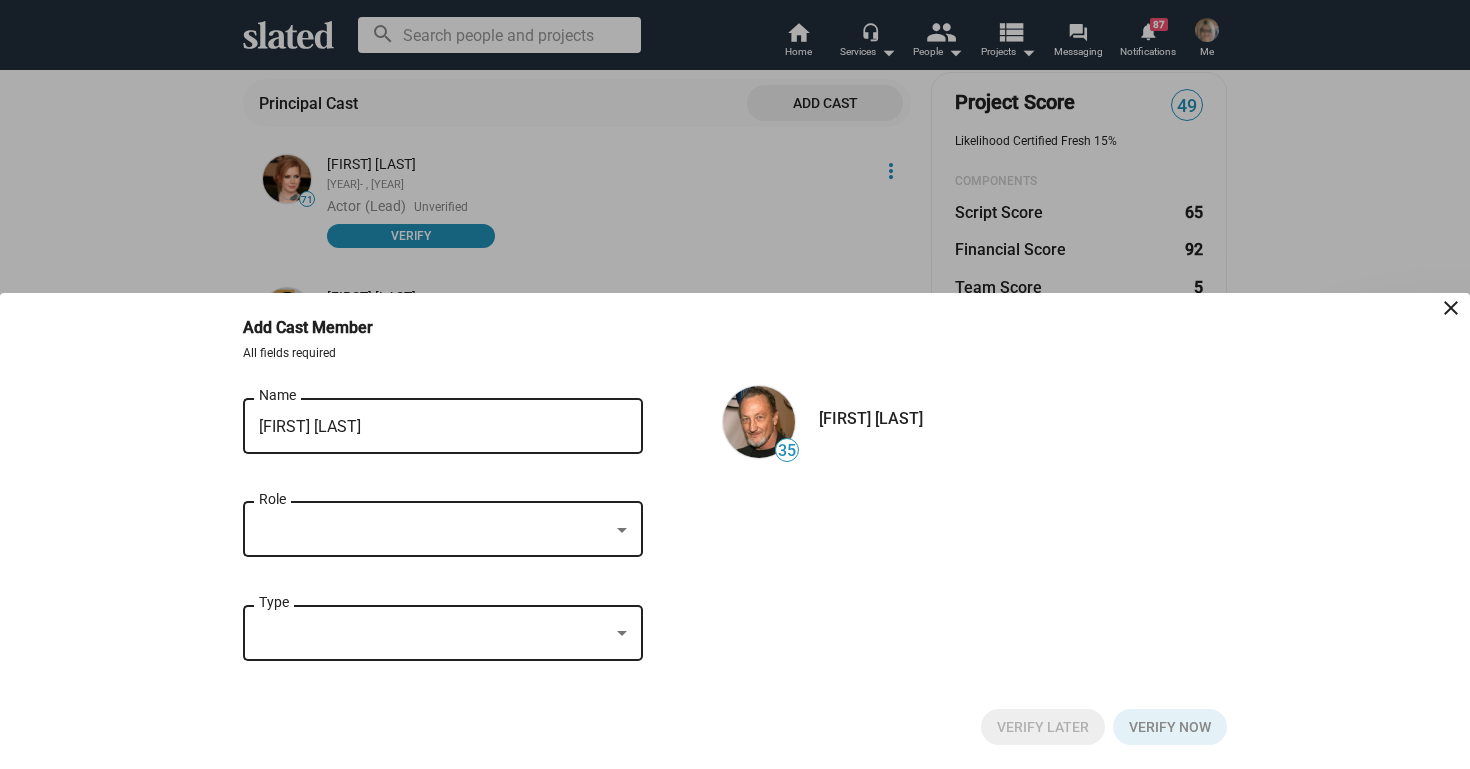 click on "Role" at bounding box center (443, 527) 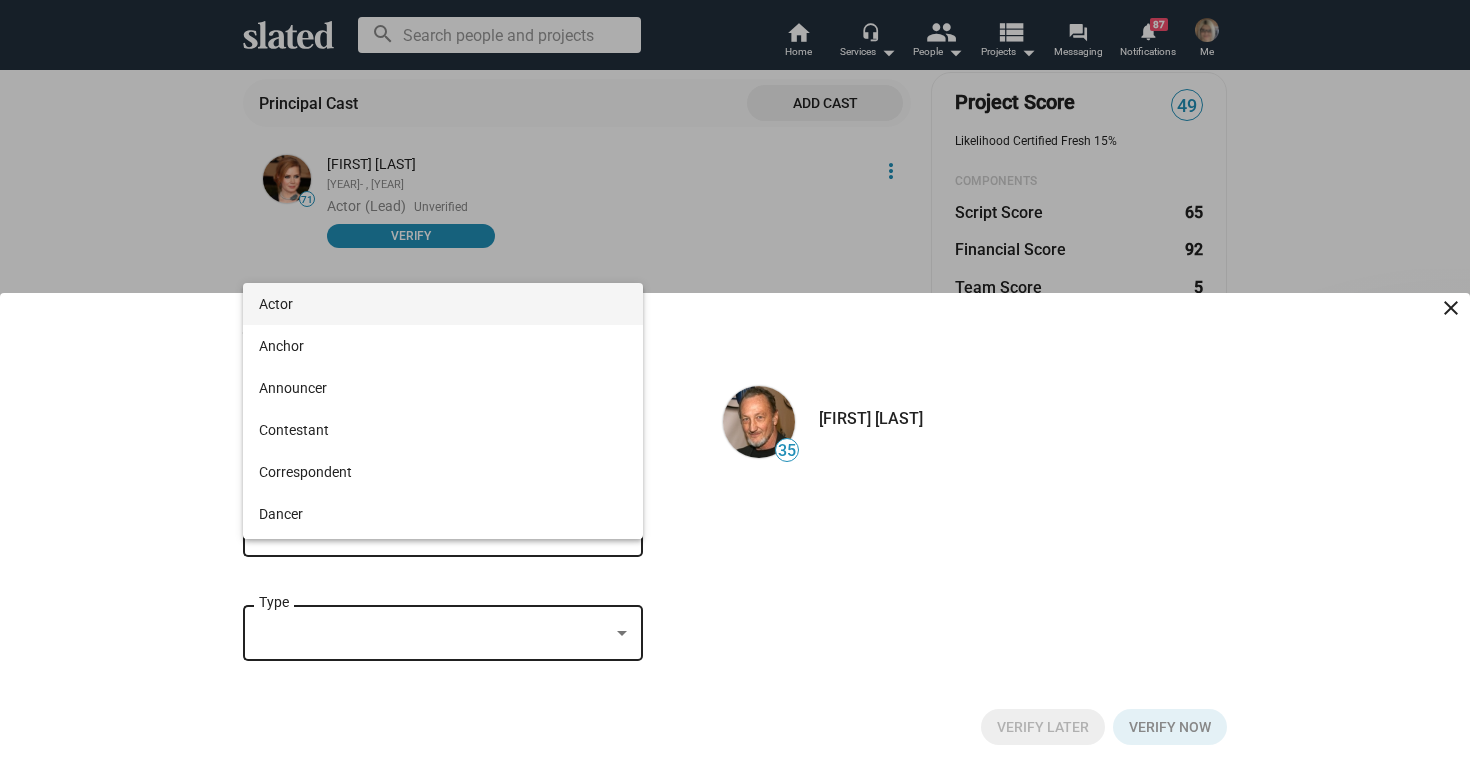 click on "Actor" at bounding box center [443, 304] 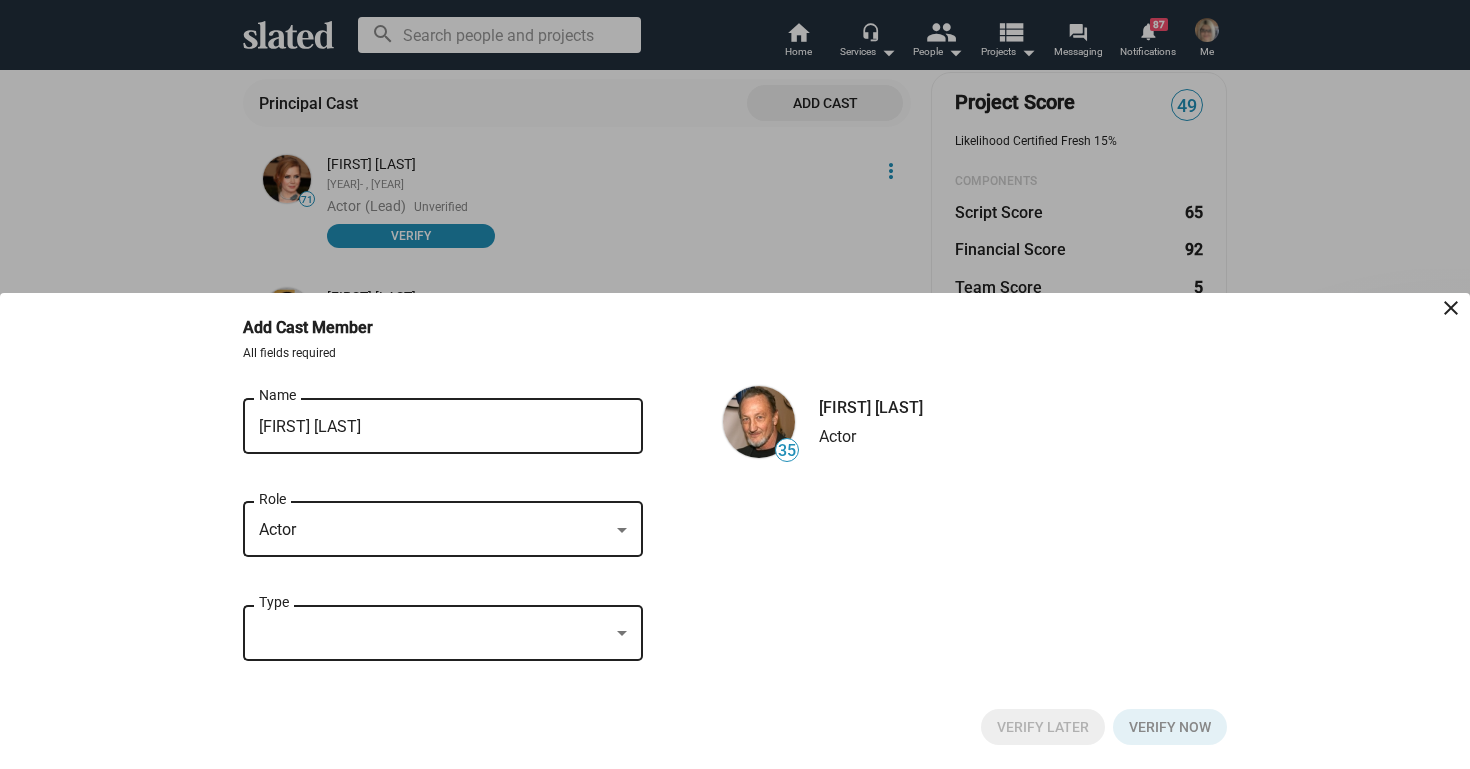 click at bounding box center (434, 633) 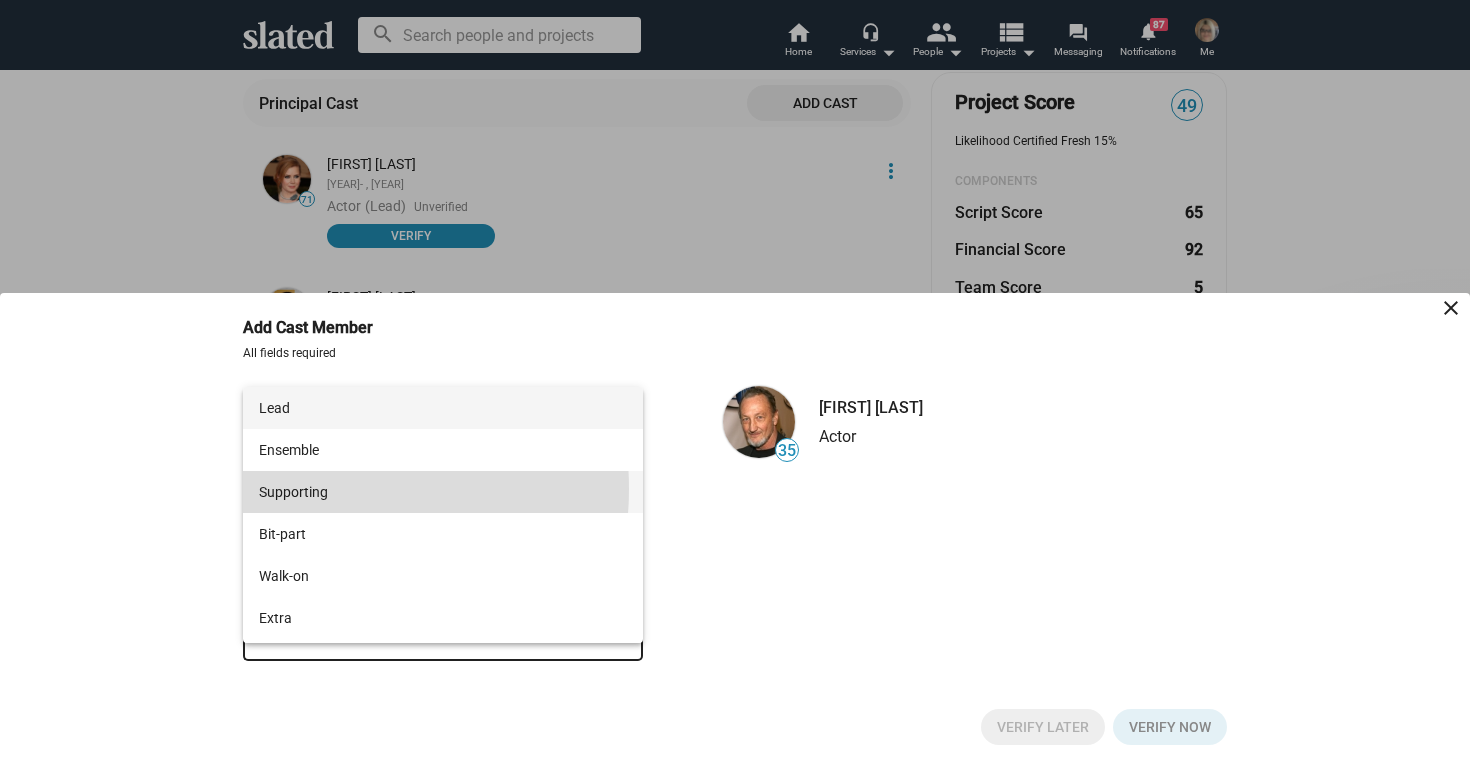 click on "Supporting" at bounding box center [443, 492] 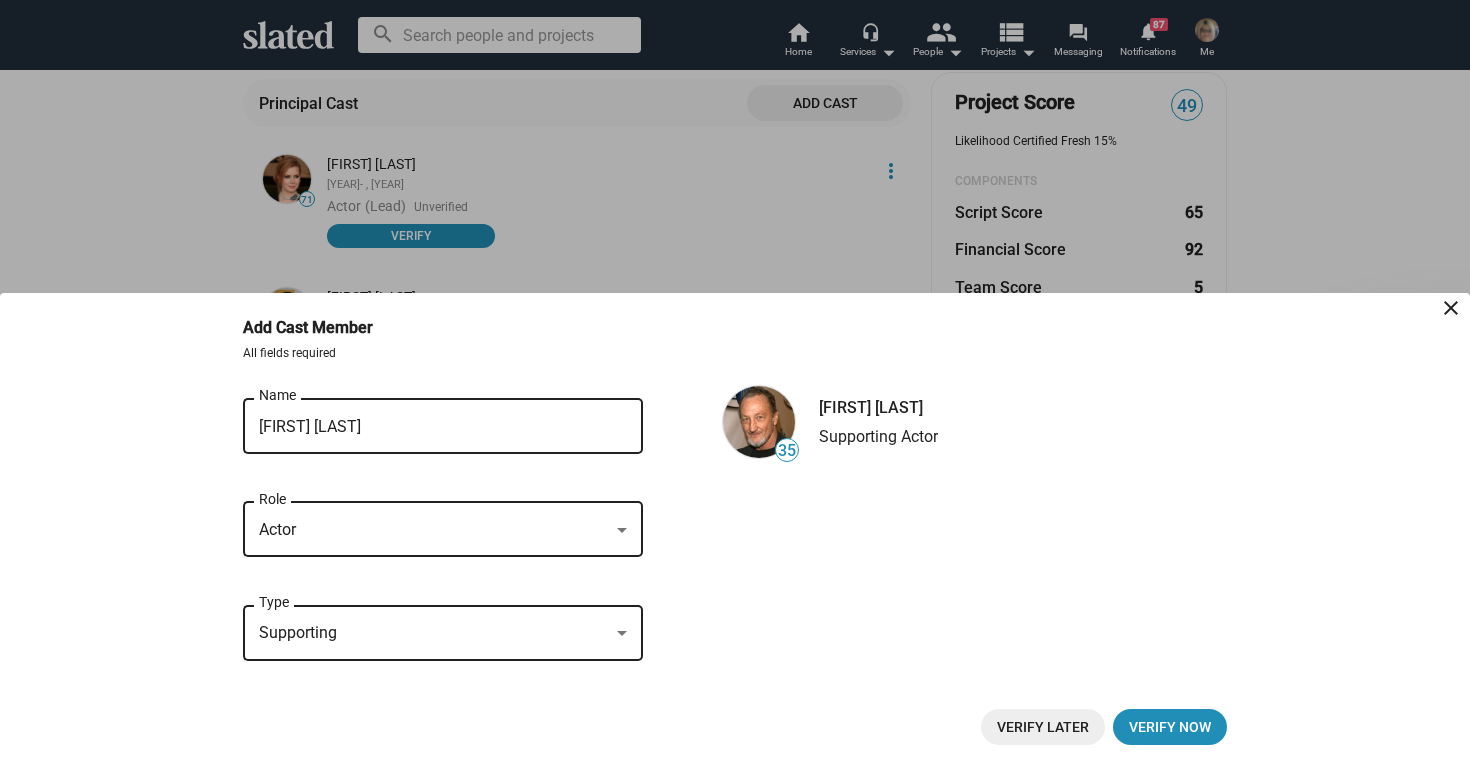 click on "Verify Later" at bounding box center (1043, 727) 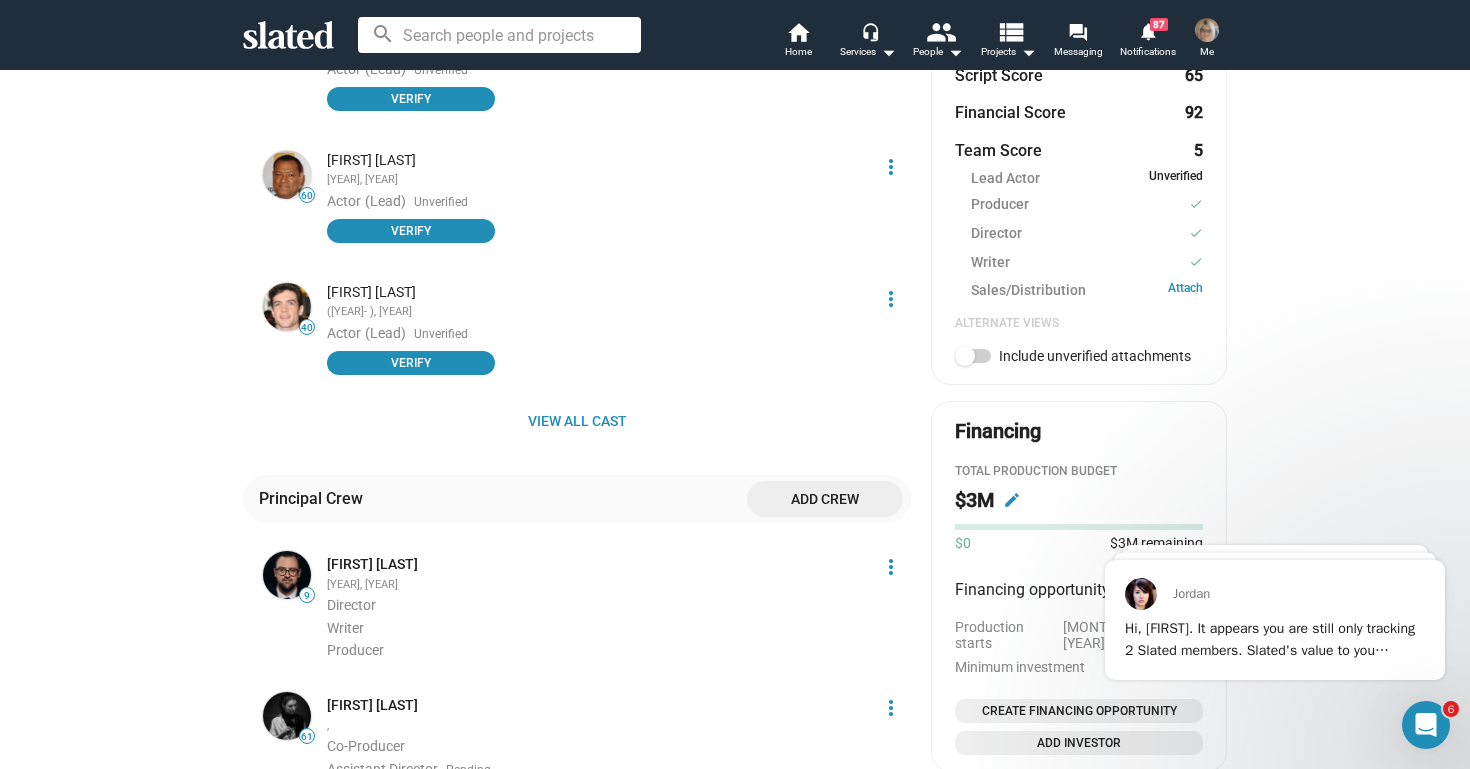scroll, scrollTop: 930, scrollLeft: 0, axis: vertical 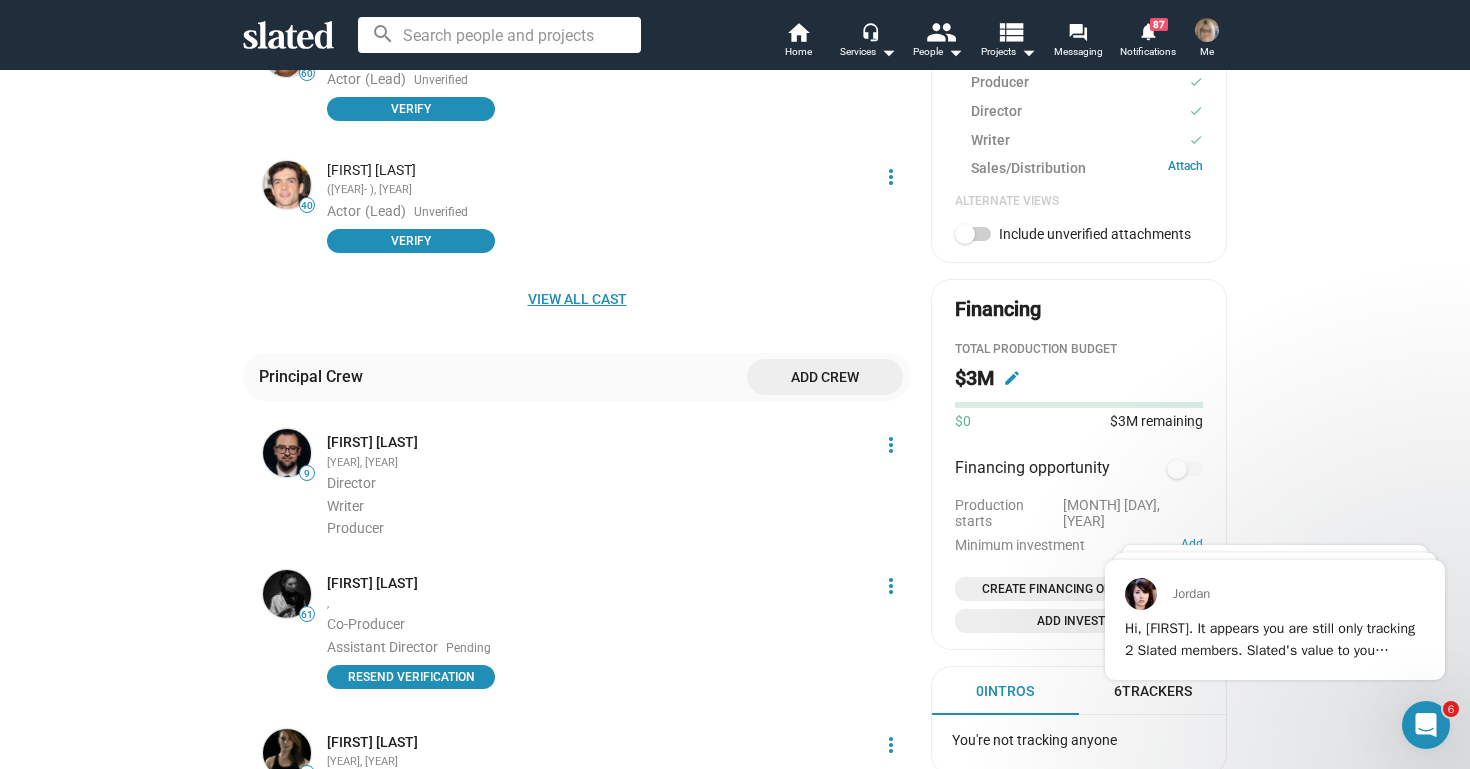 click on "View all cast" at bounding box center (577, 299) 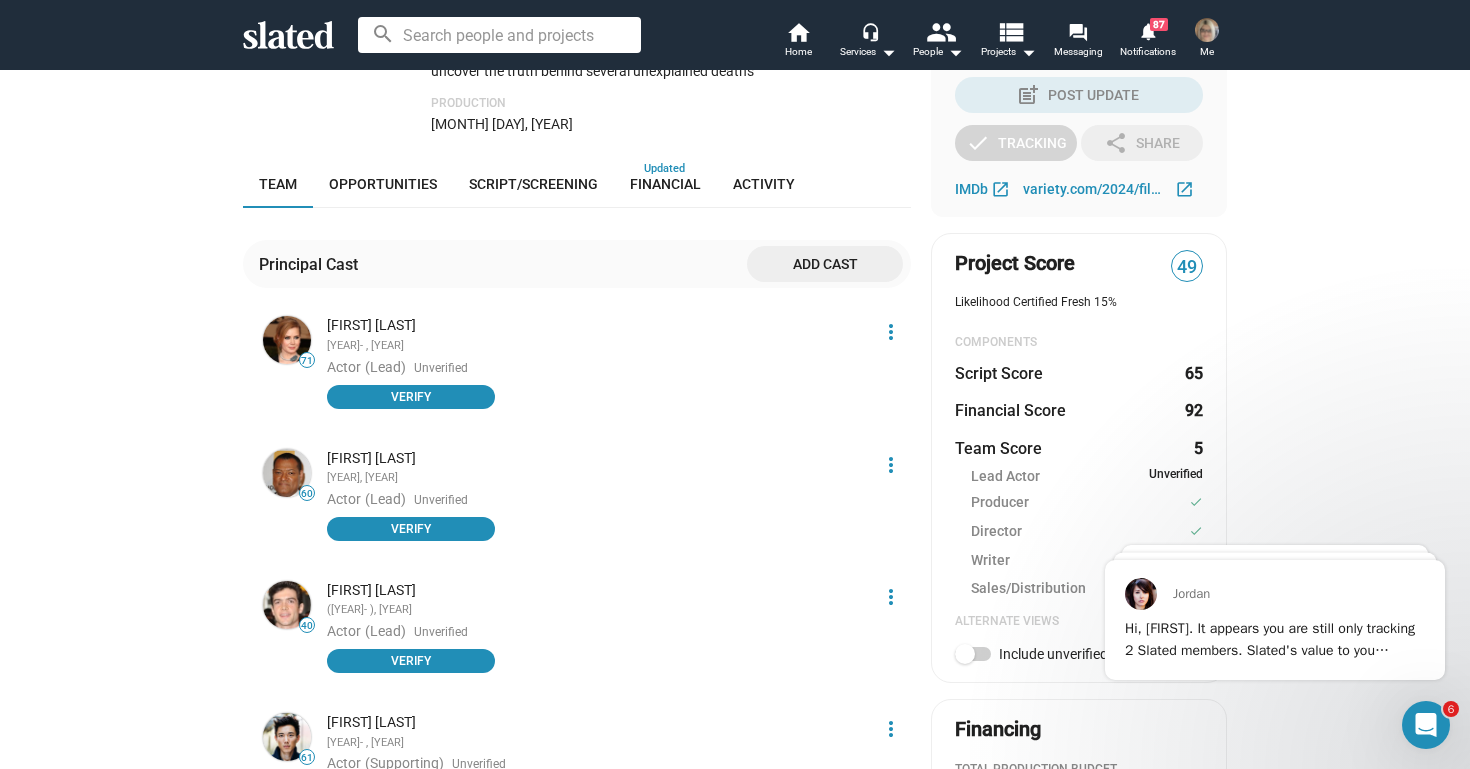 scroll, scrollTop: 105, scrollLeft: 0, axis: vertical 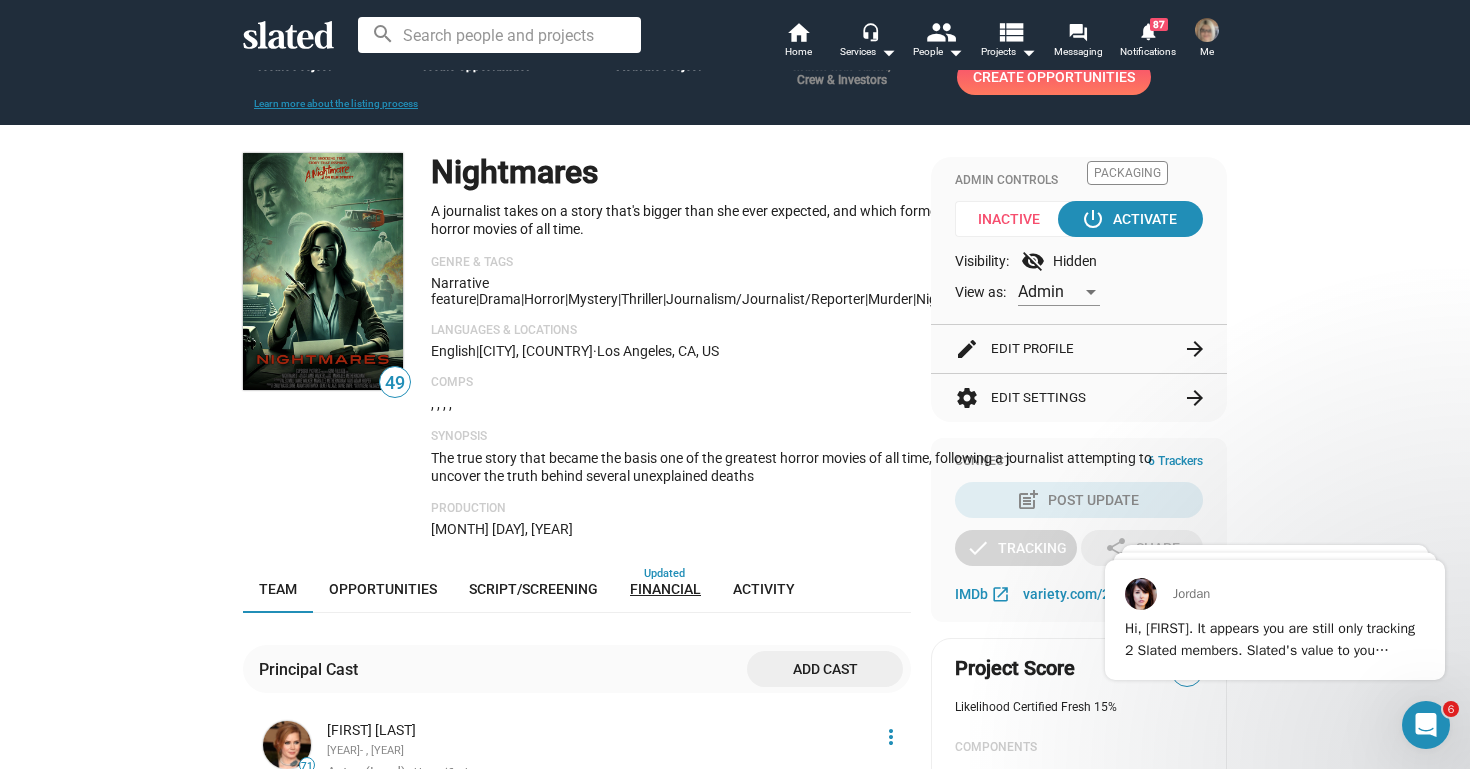 click on "Financial" at bounding box center (665, 589) 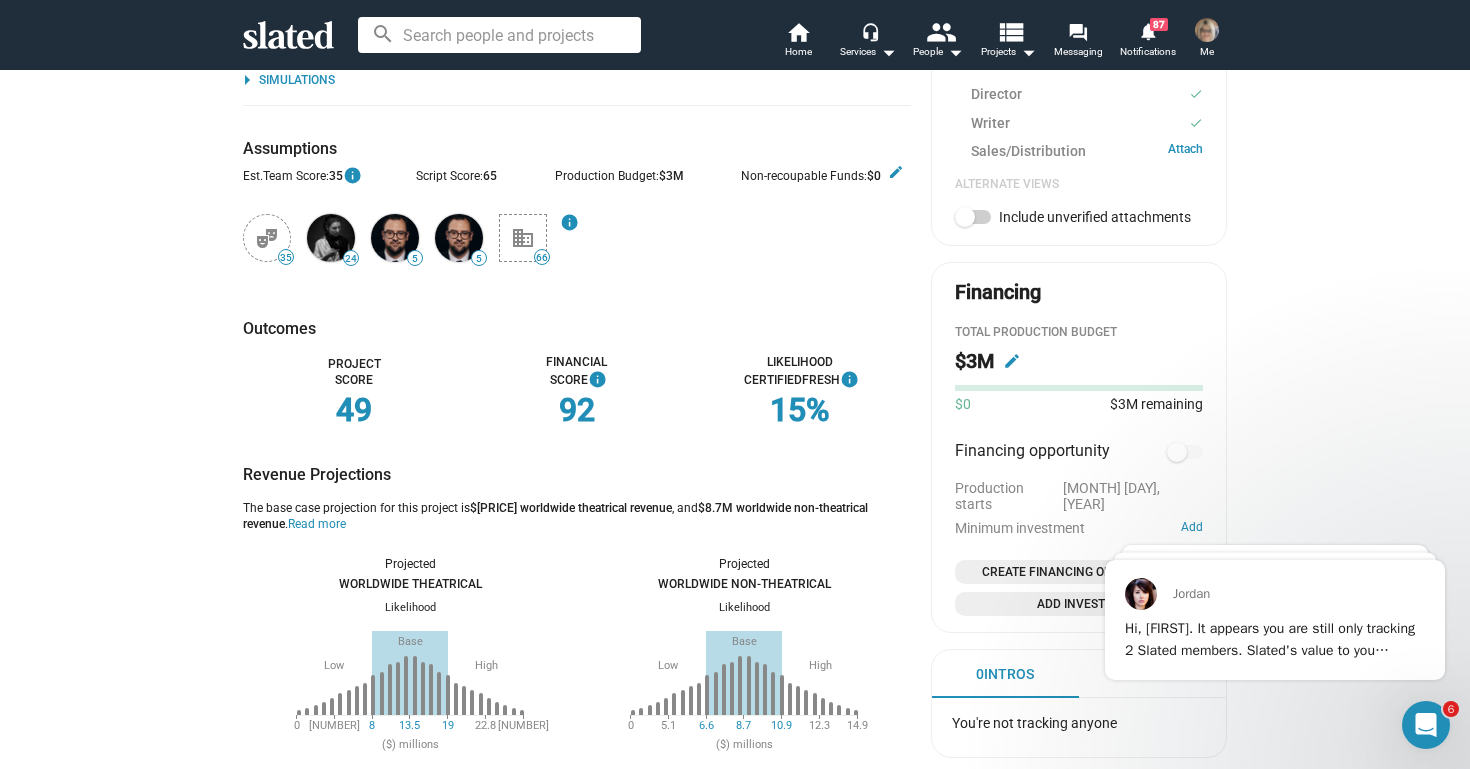 scroll, scrollTop: 960, scrollLeft: 0, axis: vertical 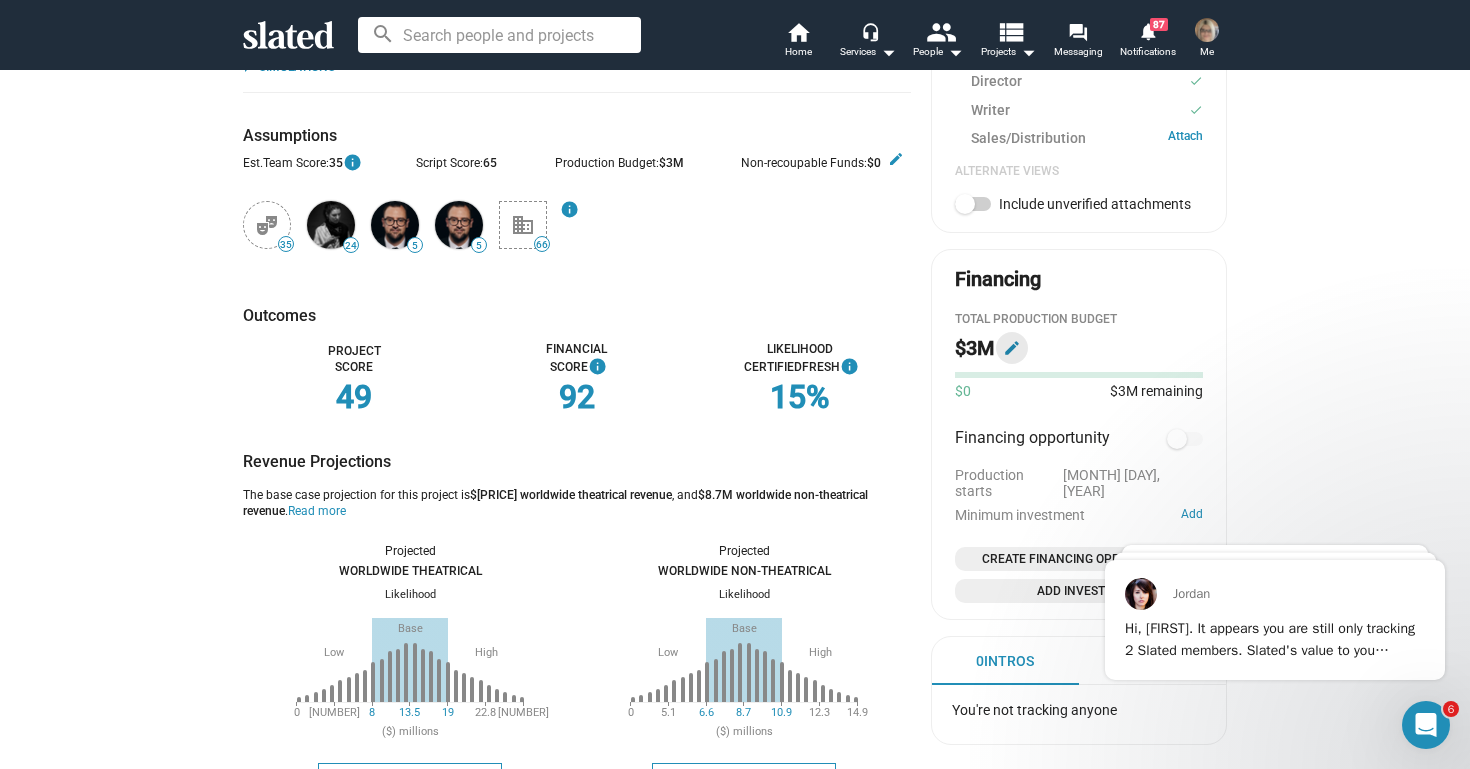 click on "edit" at bounding box center [1012, 348] 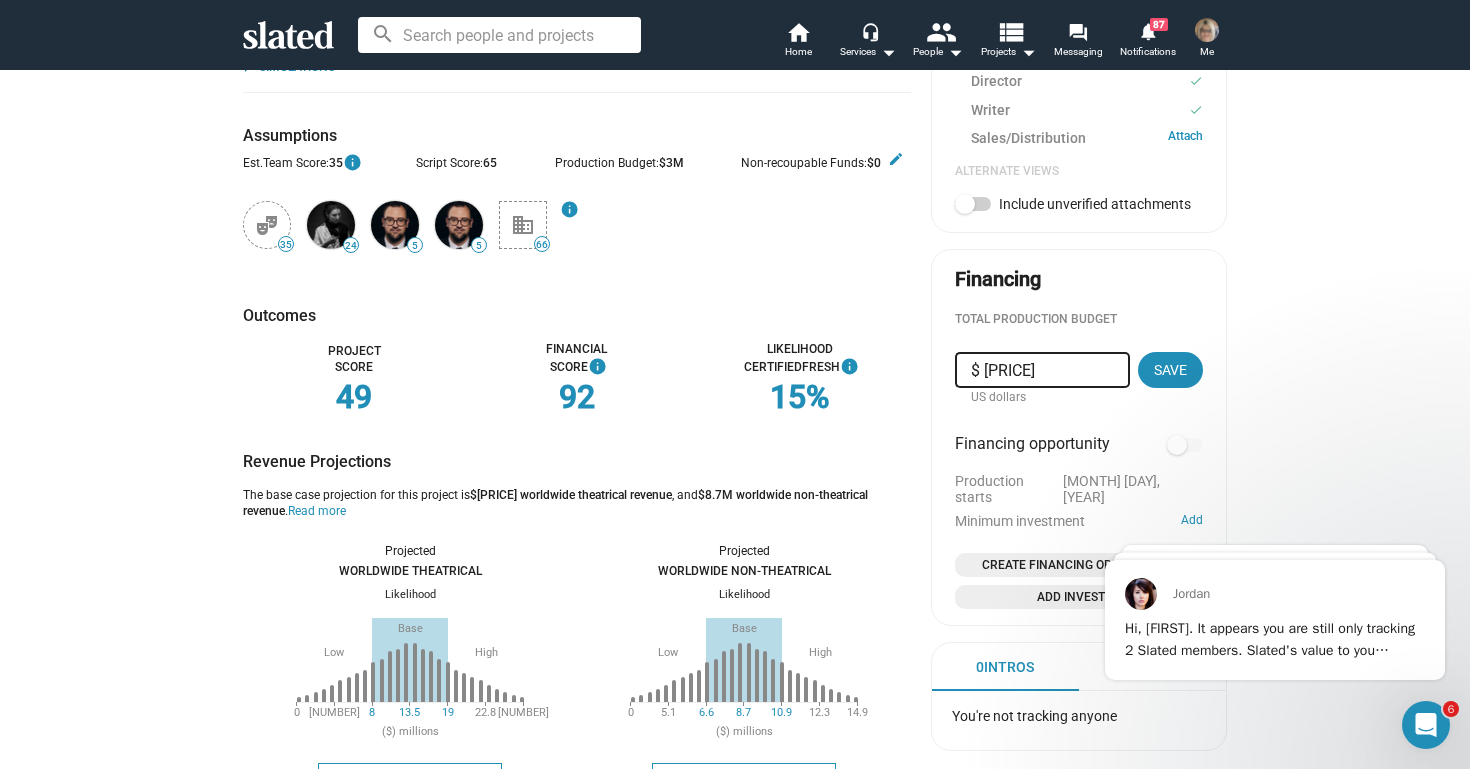 click on "$ [PRICE]" at bounding box center [1042, 370] 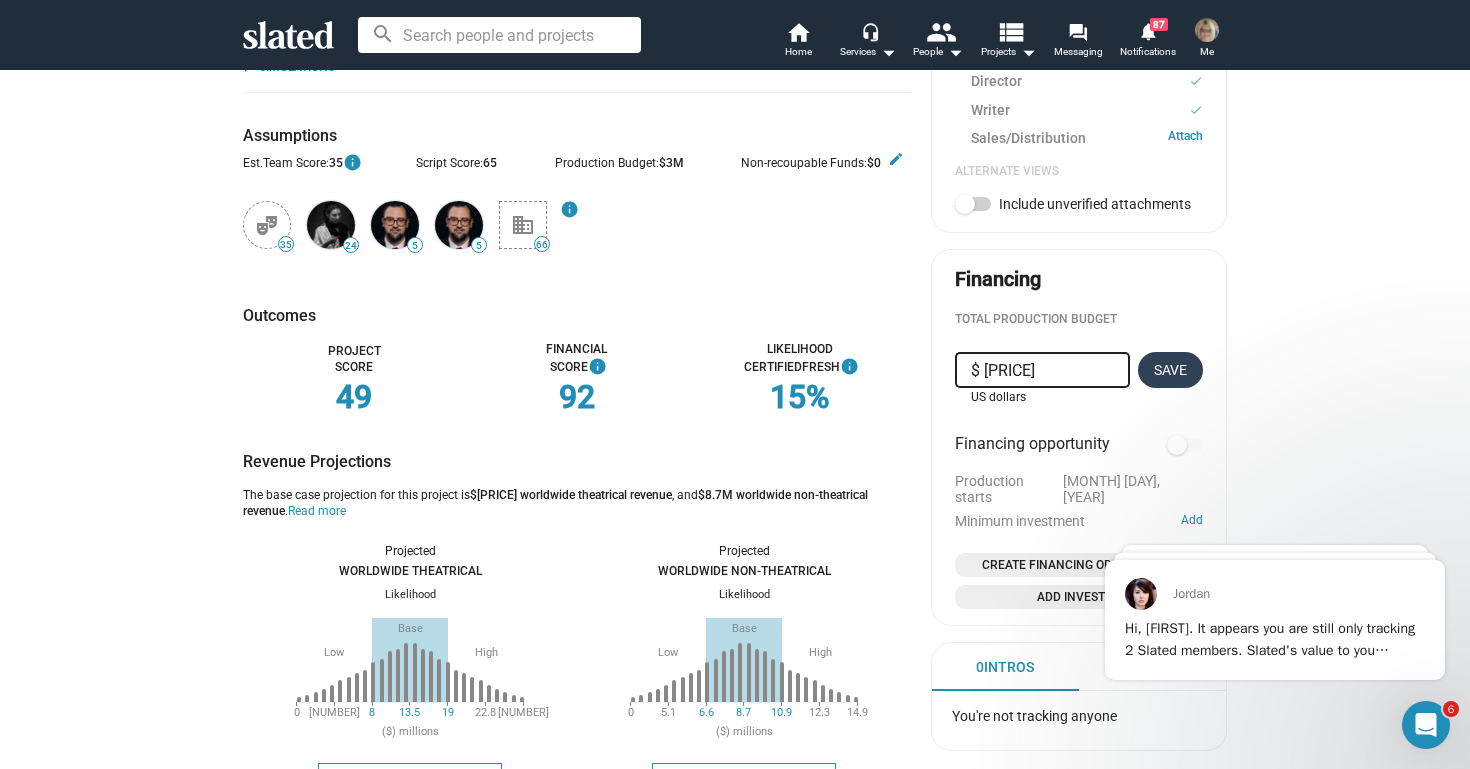 click on "Save" at bounding box center (1170, 370) 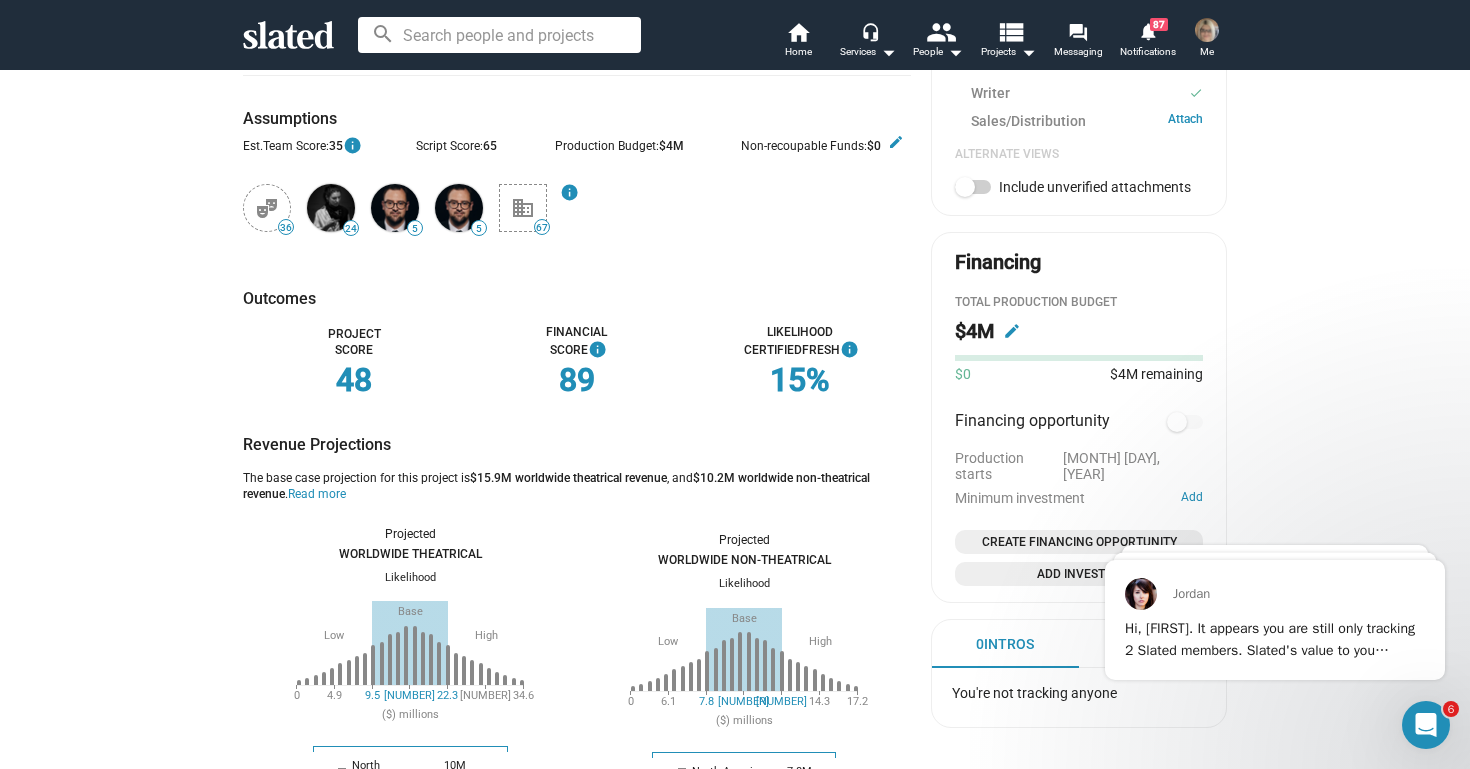 scroll, scrollTop: 601, scrollLeft: 0, axis: vertical 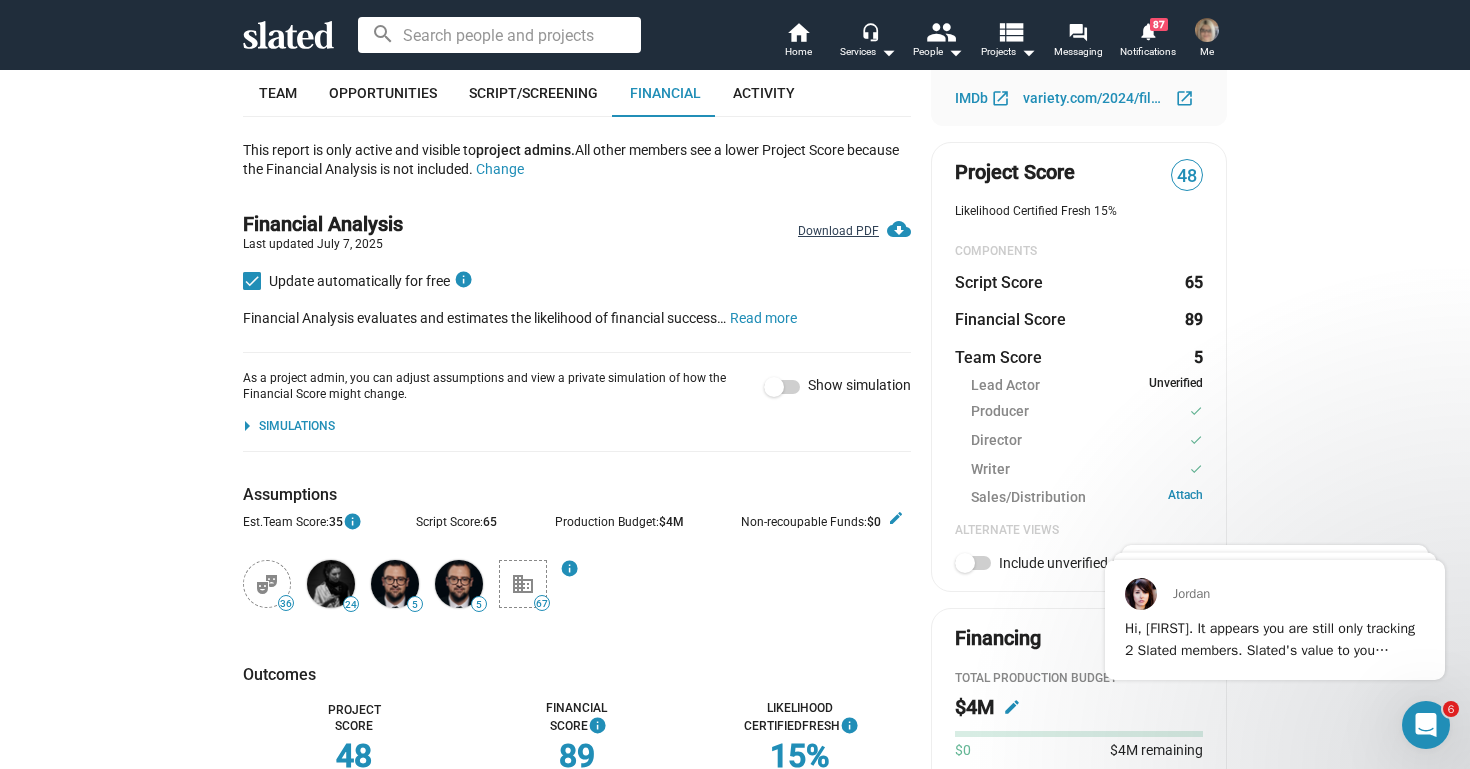 click on "Download PDF  cloud_download" at bounding box center [854, 225] 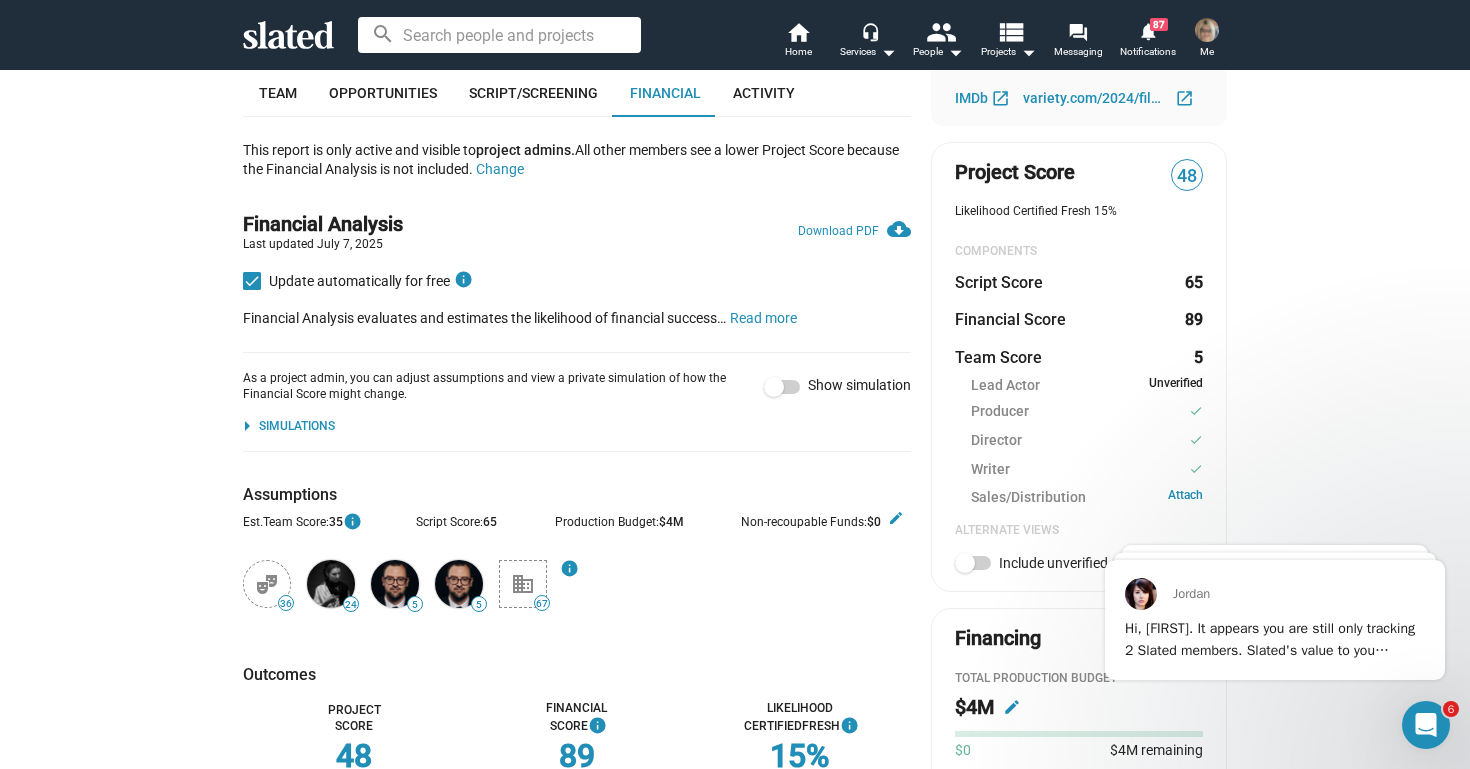 click at bounding box center (1207, 30) 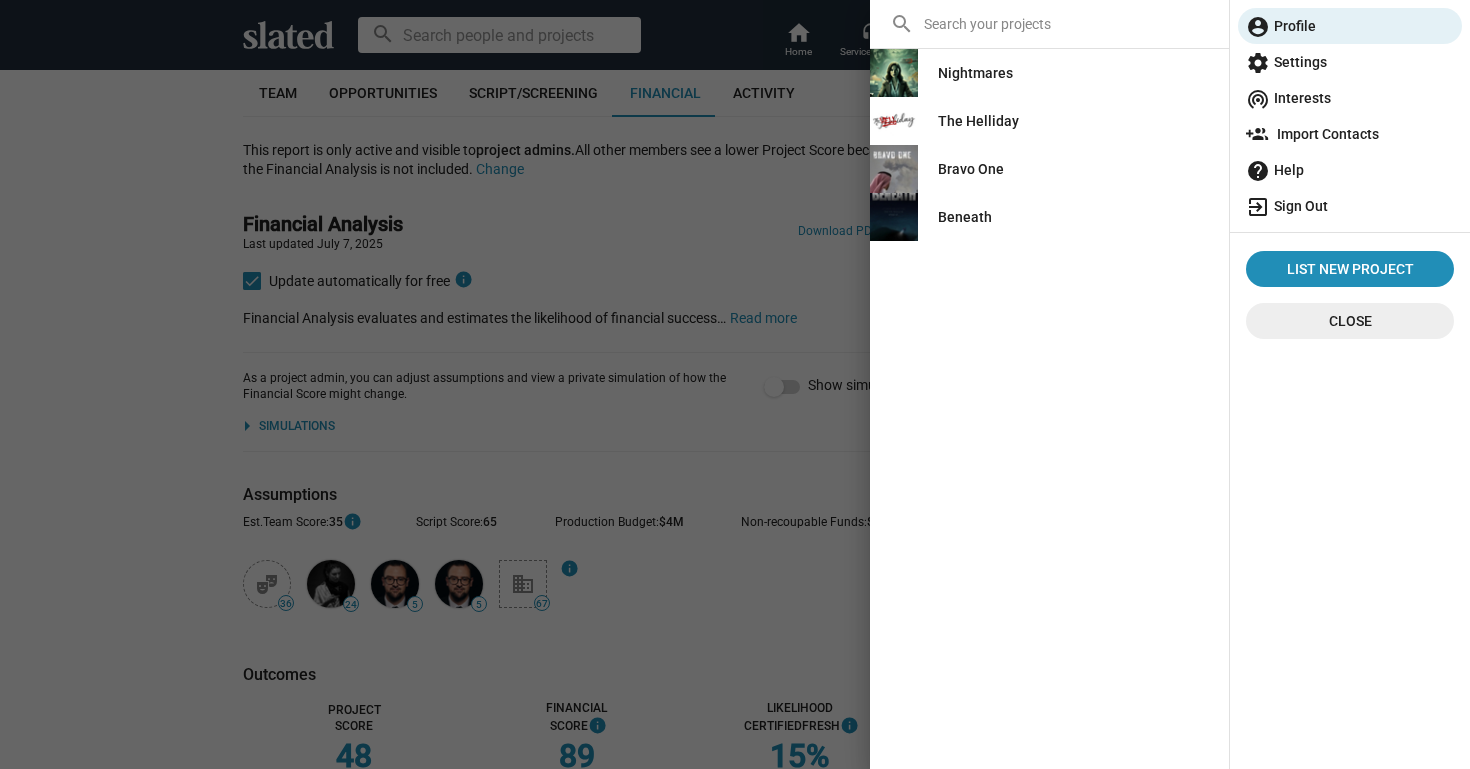 click on "exit_to_app  Sign Out" at bounding box center (1350, 206) 